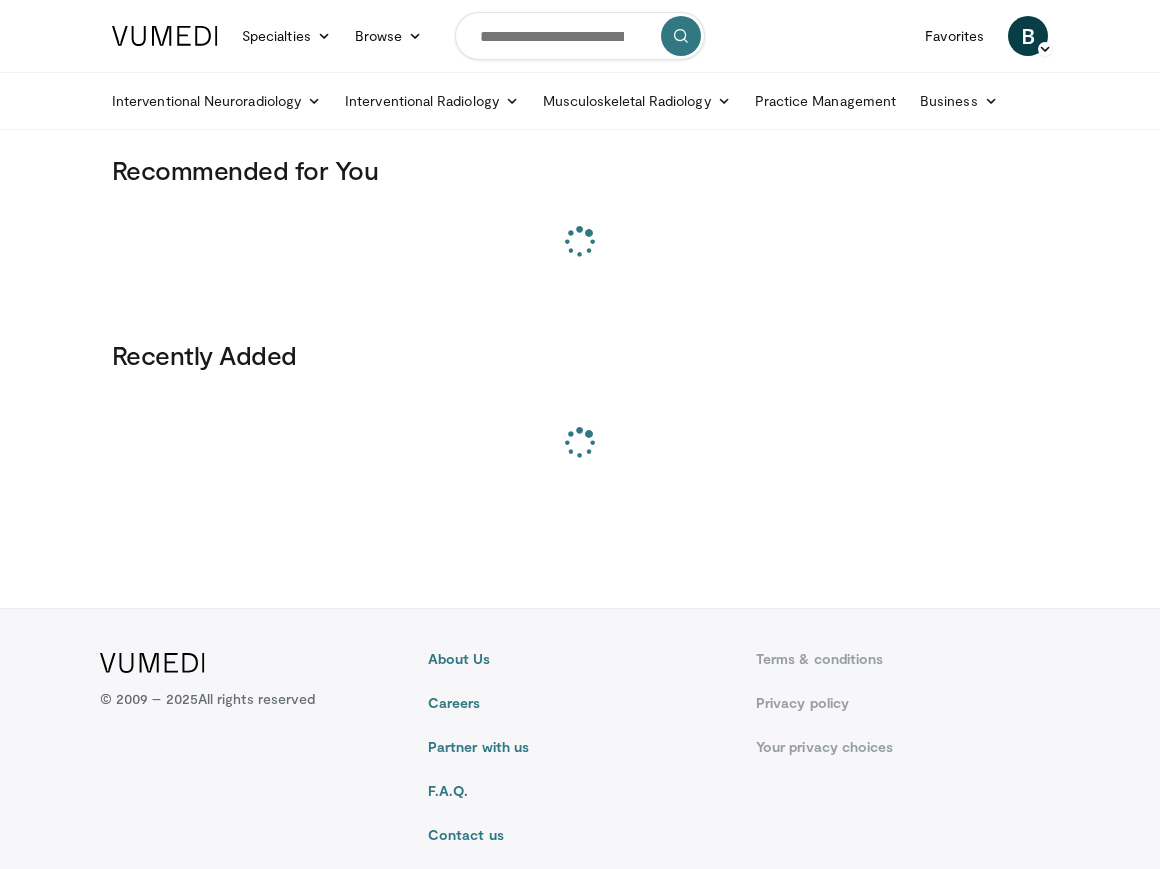 scroll, scrollTop: 0, scrollLeft: 0, axis: both 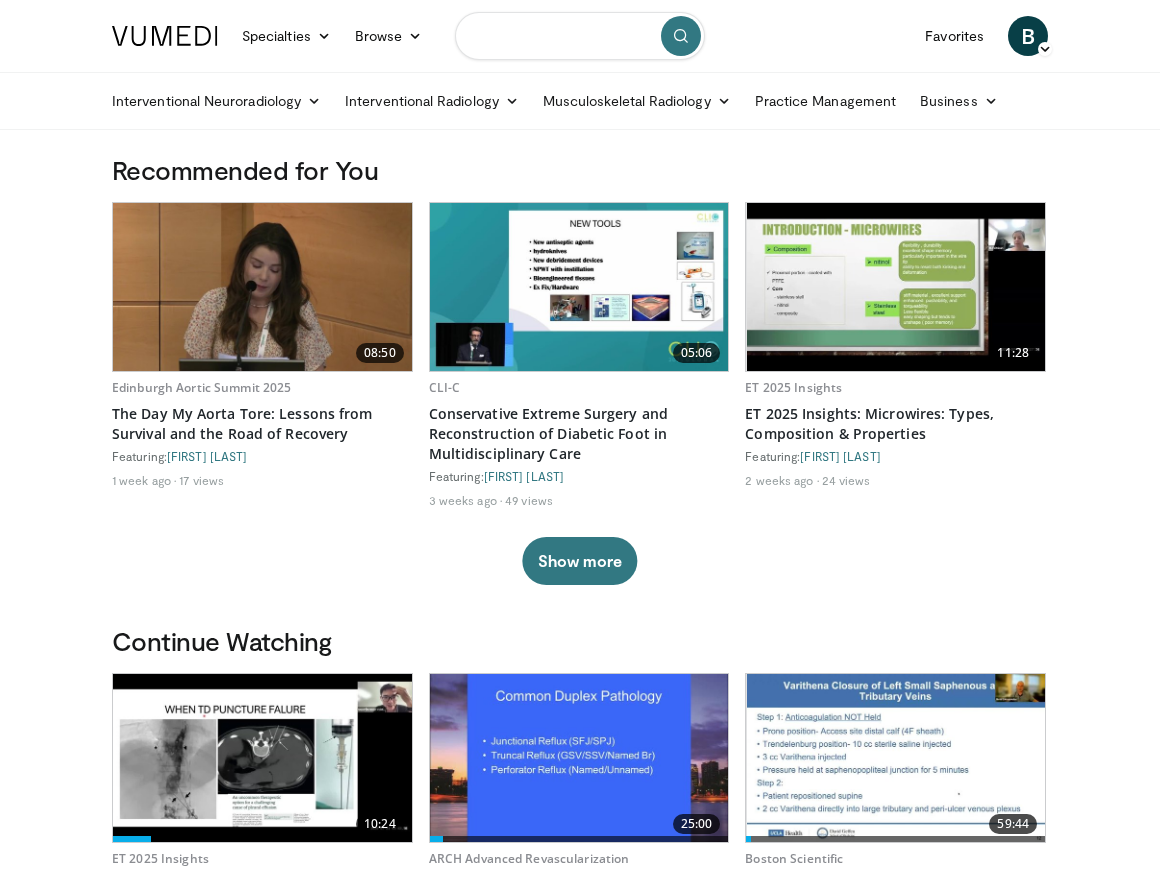 click at bounding box center [580, 36] 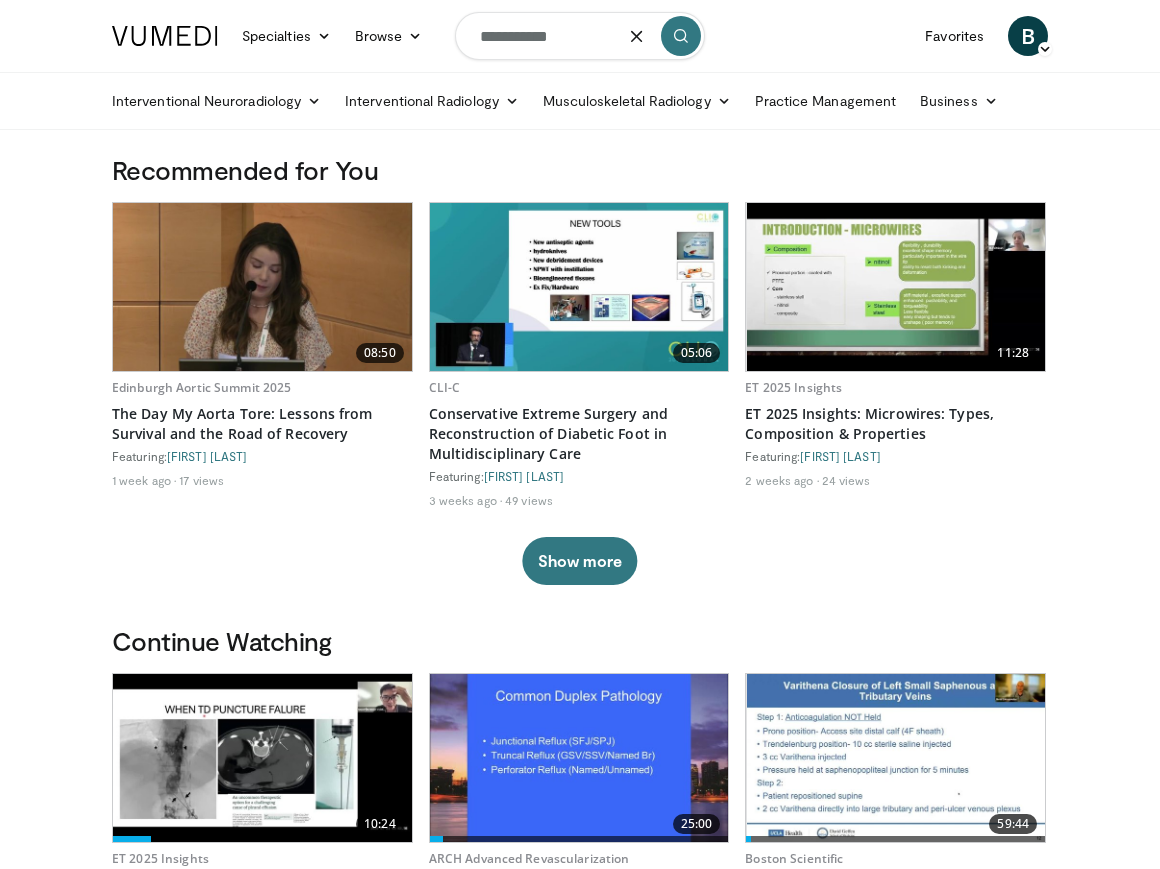 type on "**********" 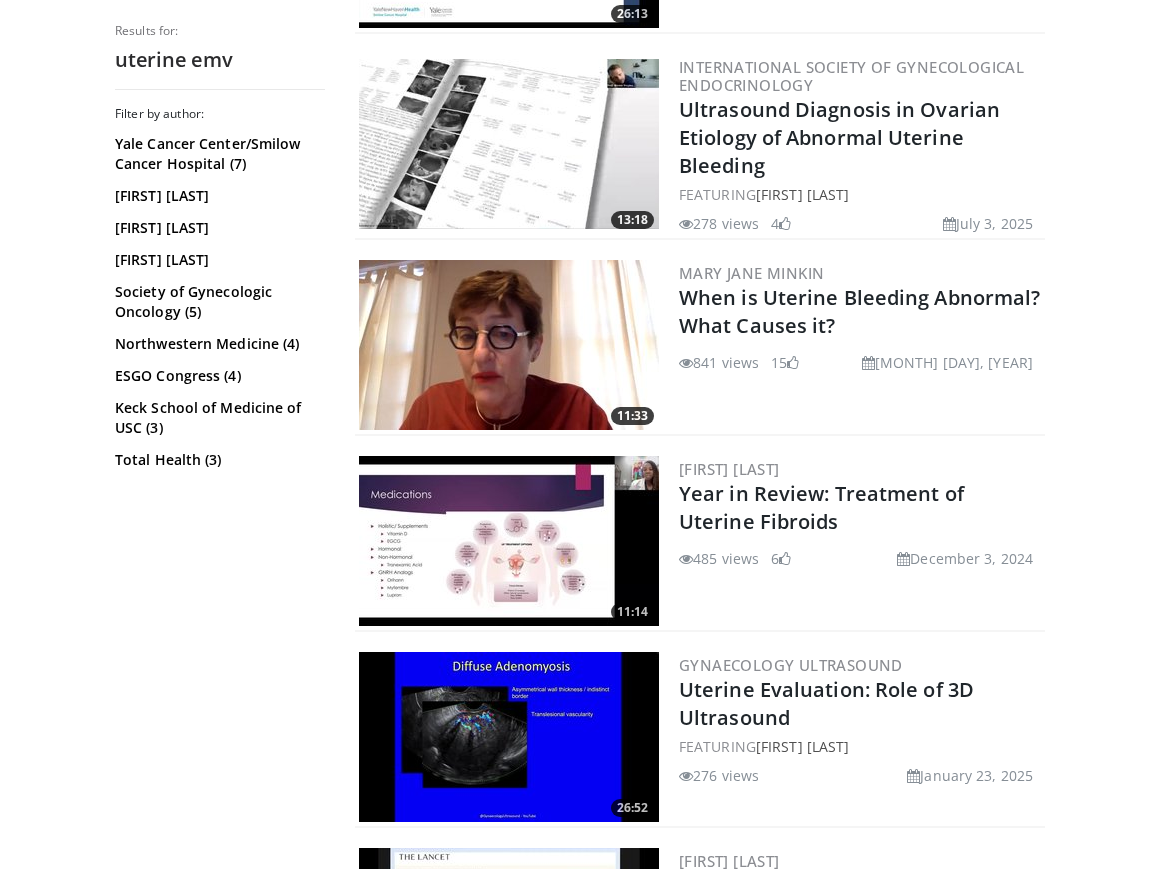 scroll, scrollTop: 3614, scrollLeft: 0, axis: vertical 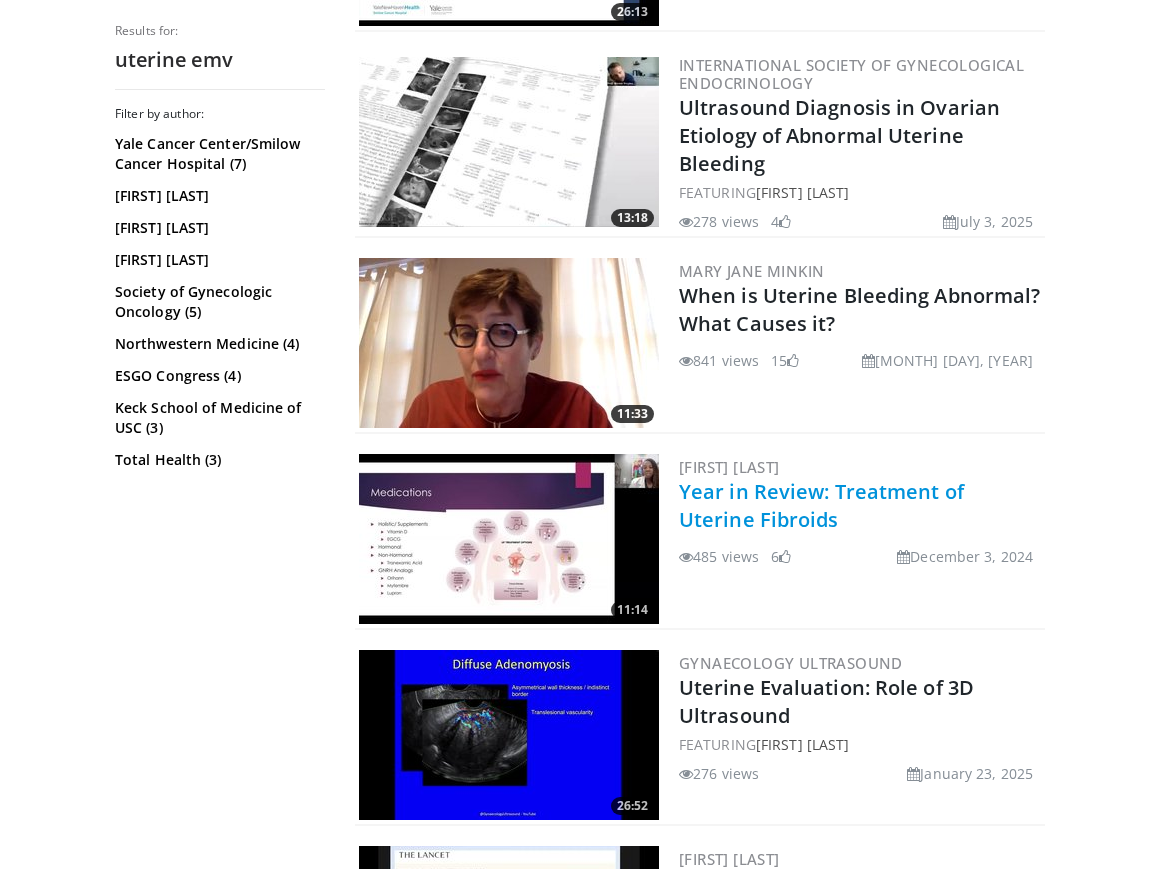 click on "Year in Review: Treatment of Uterine Fibroids" at bounding box center (821, 505) 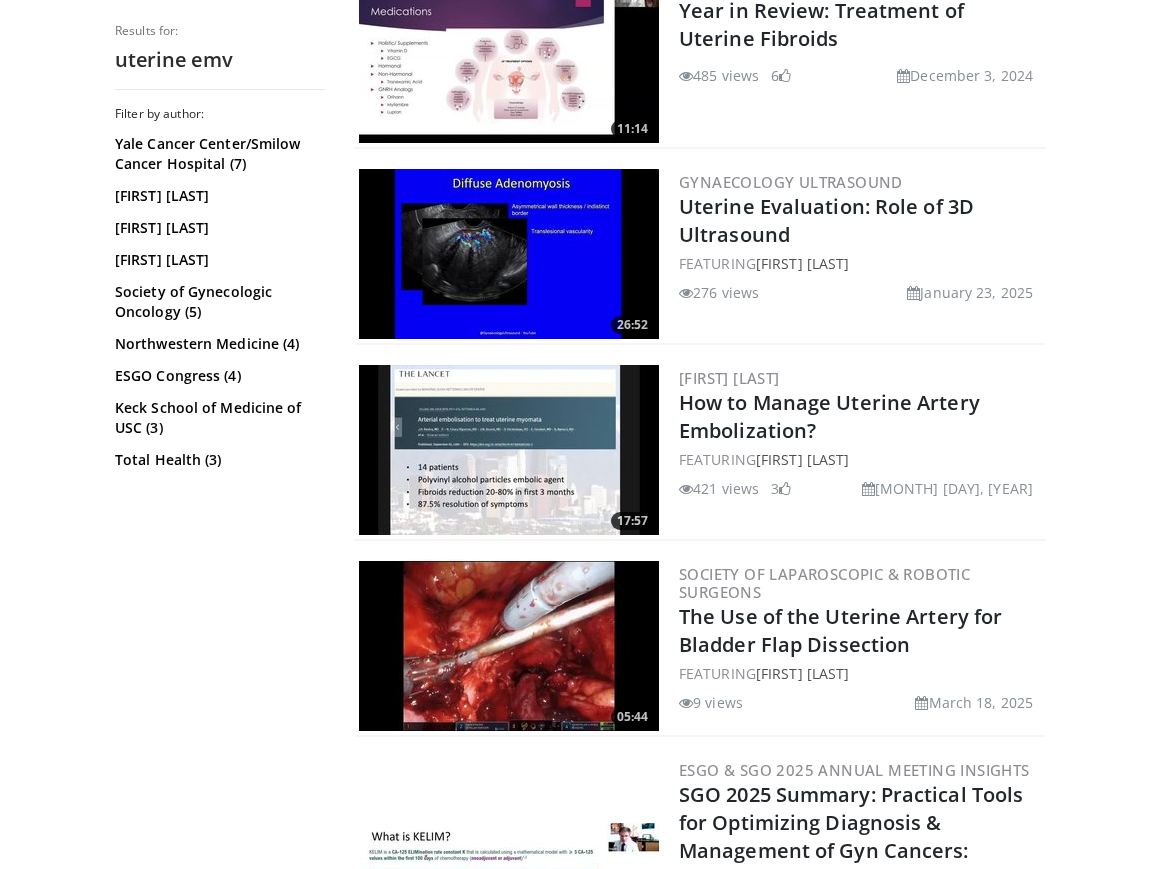 scroll, scrollTop: 4097, scrollLeft: 0, axis: vertical 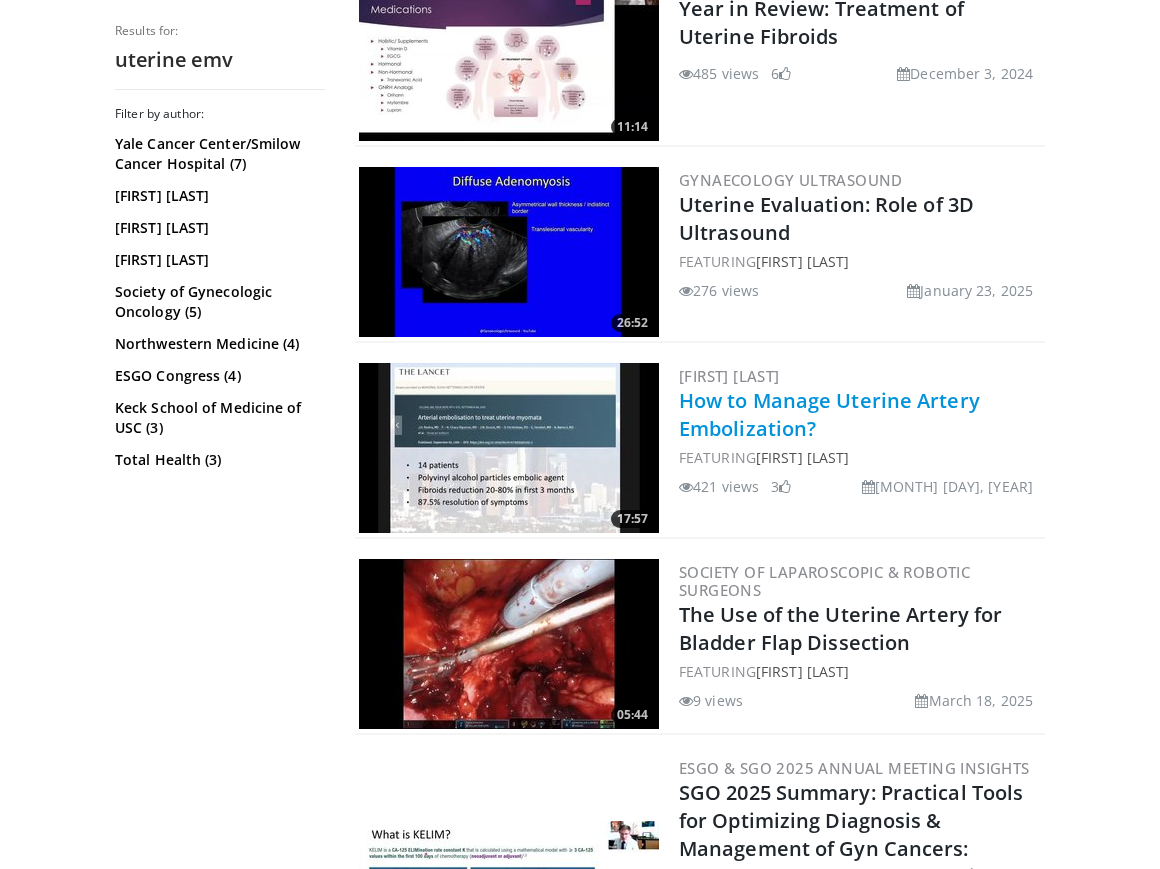 click on "How to Manage Uterine Artery Embolization?" at bounding box center (829, 414) 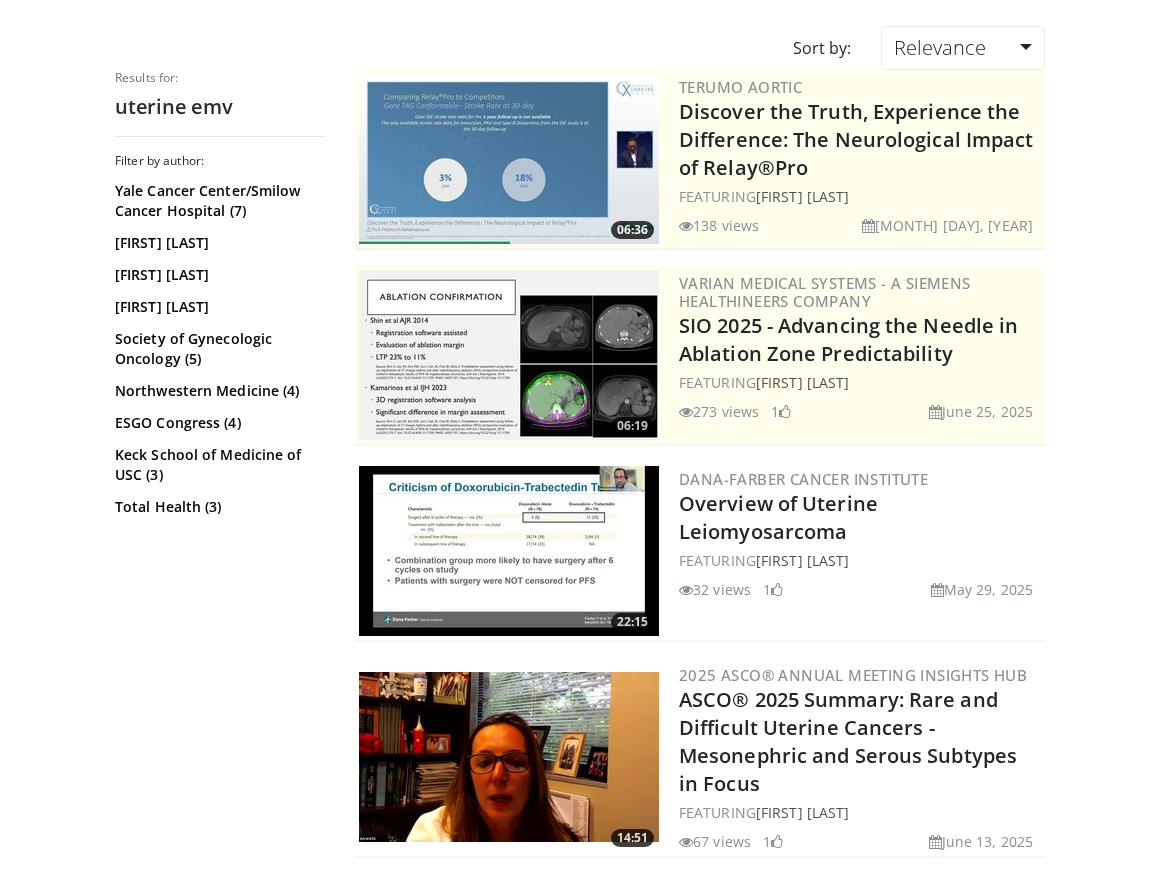 scroll, scrollTop: 0, scrollLeft: 0, axis: both 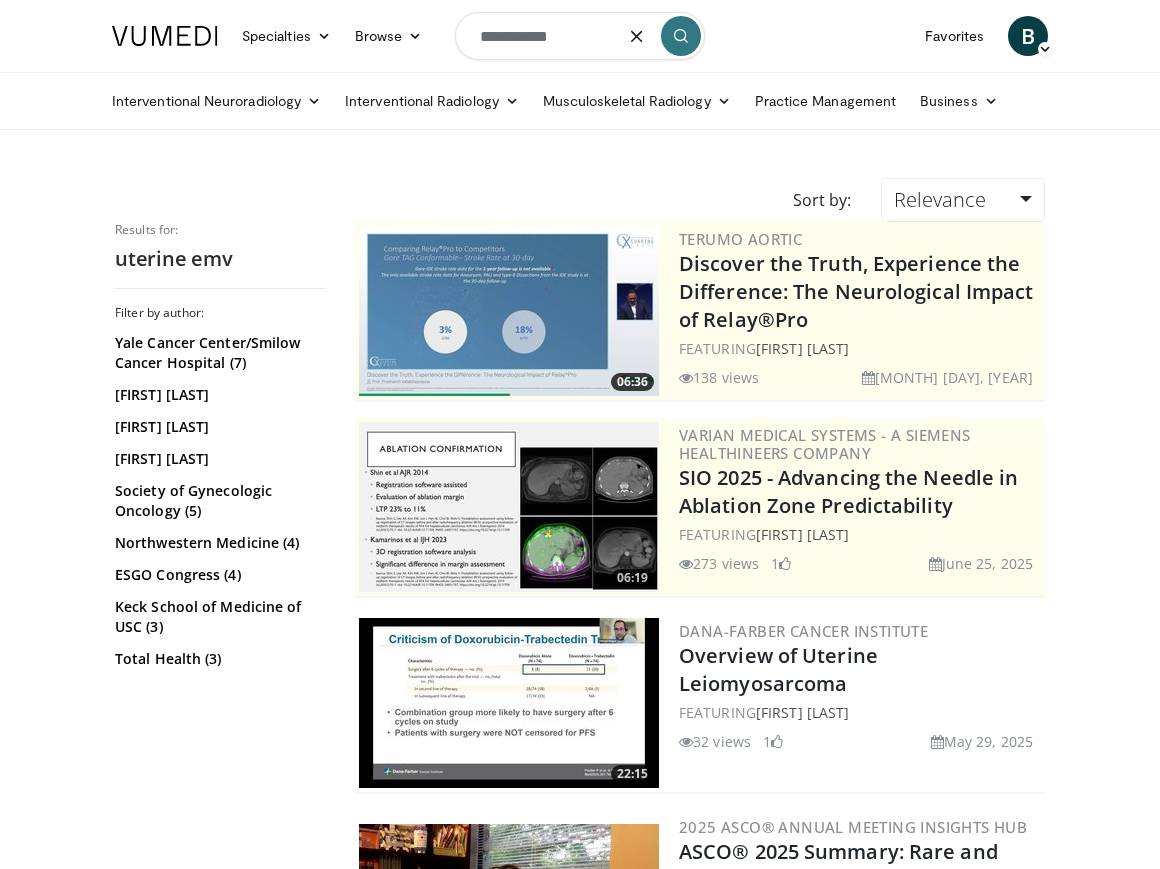 click on "**********" at bounding box center (580, 36) 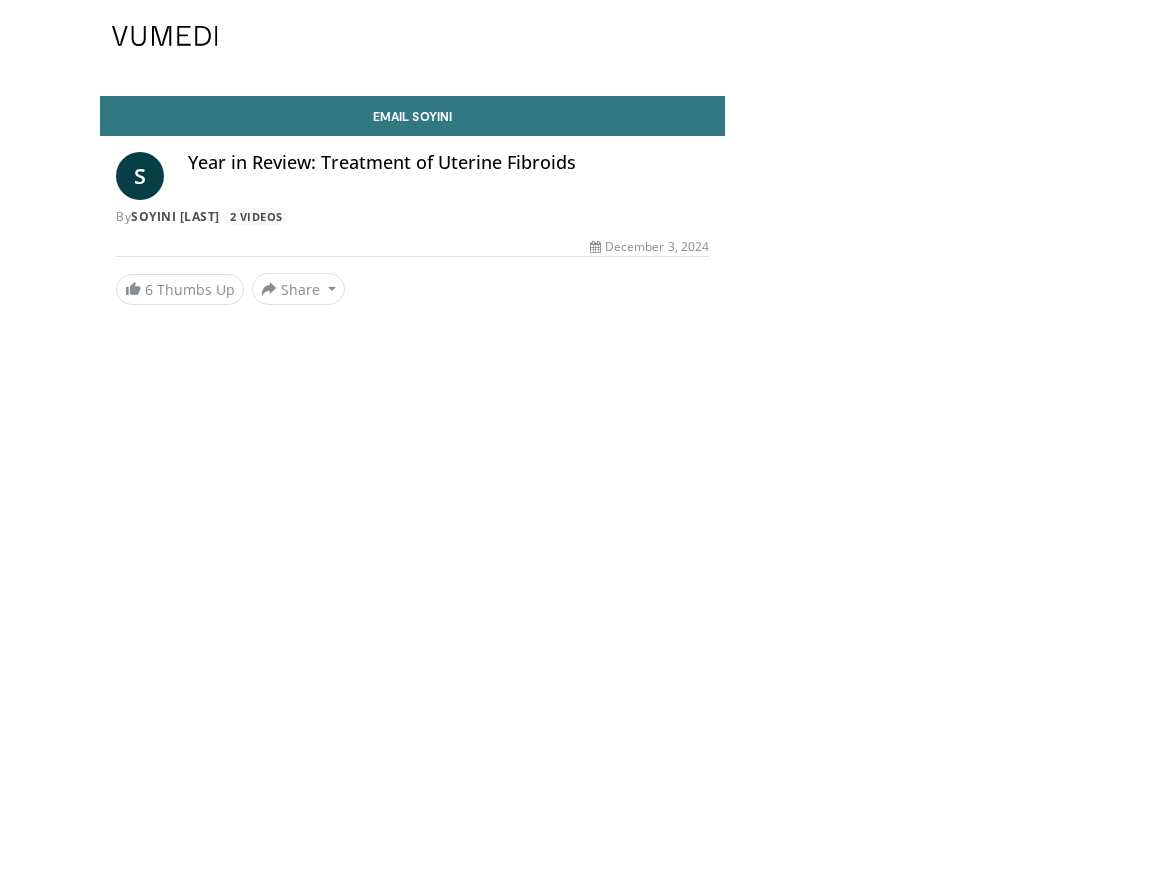scroll, scrollTop: 0, scrollLeft: 0, axis: both 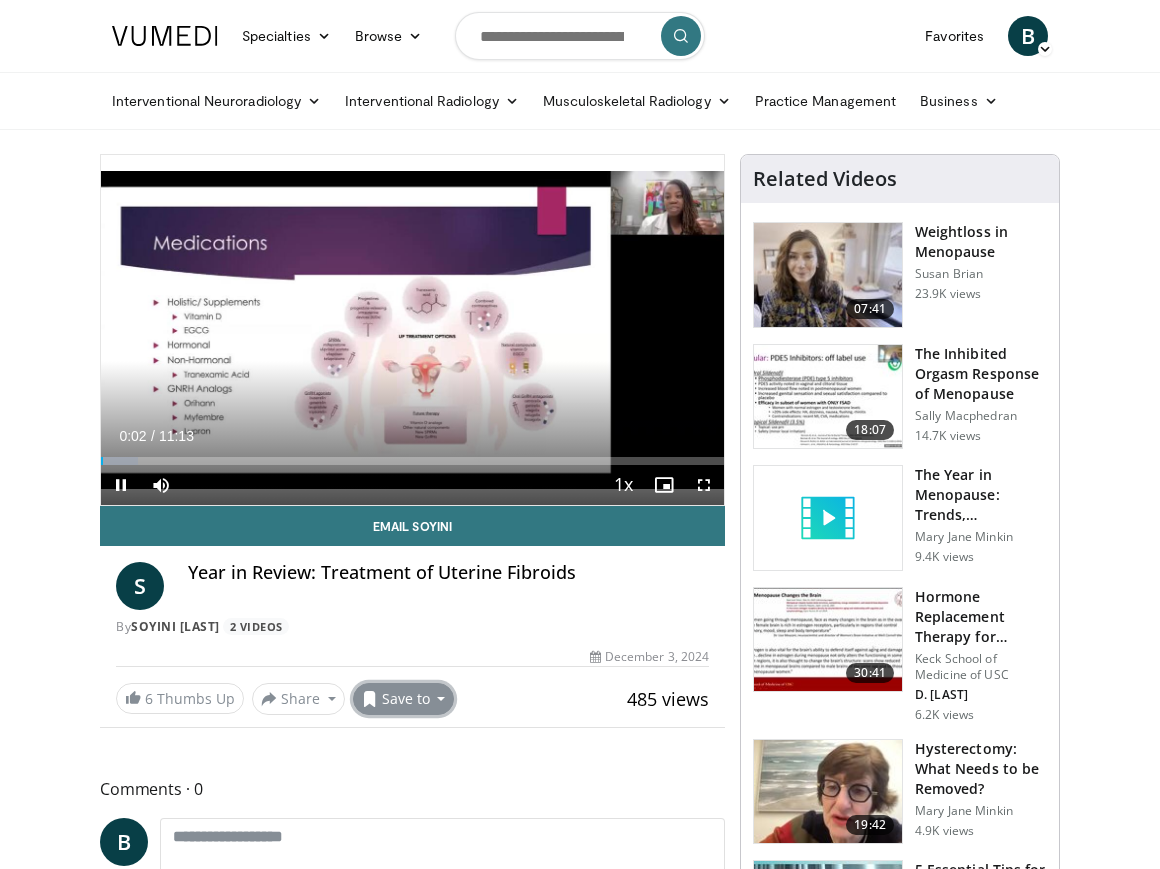 click on "Save to" at bounding box center (404, 699) 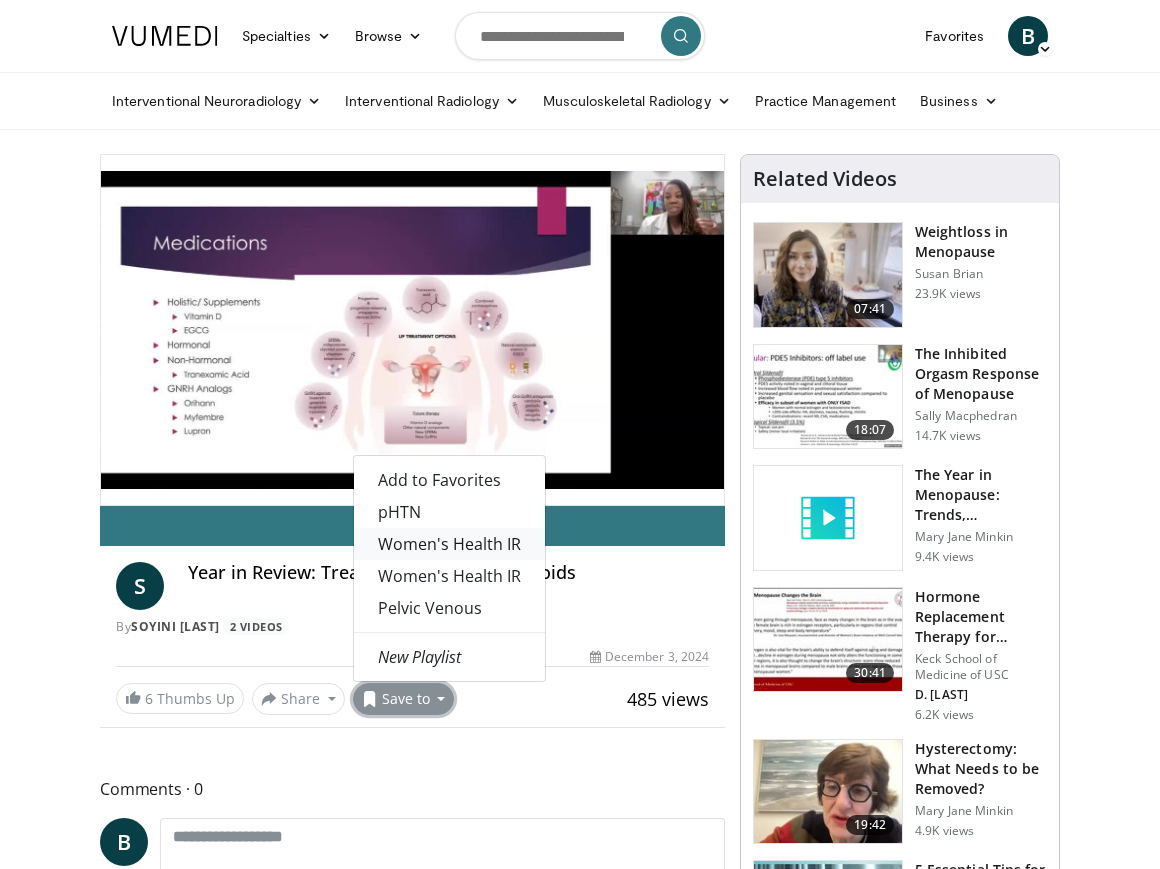 click on "Women's Health IR" at bounding box center (449, 544) 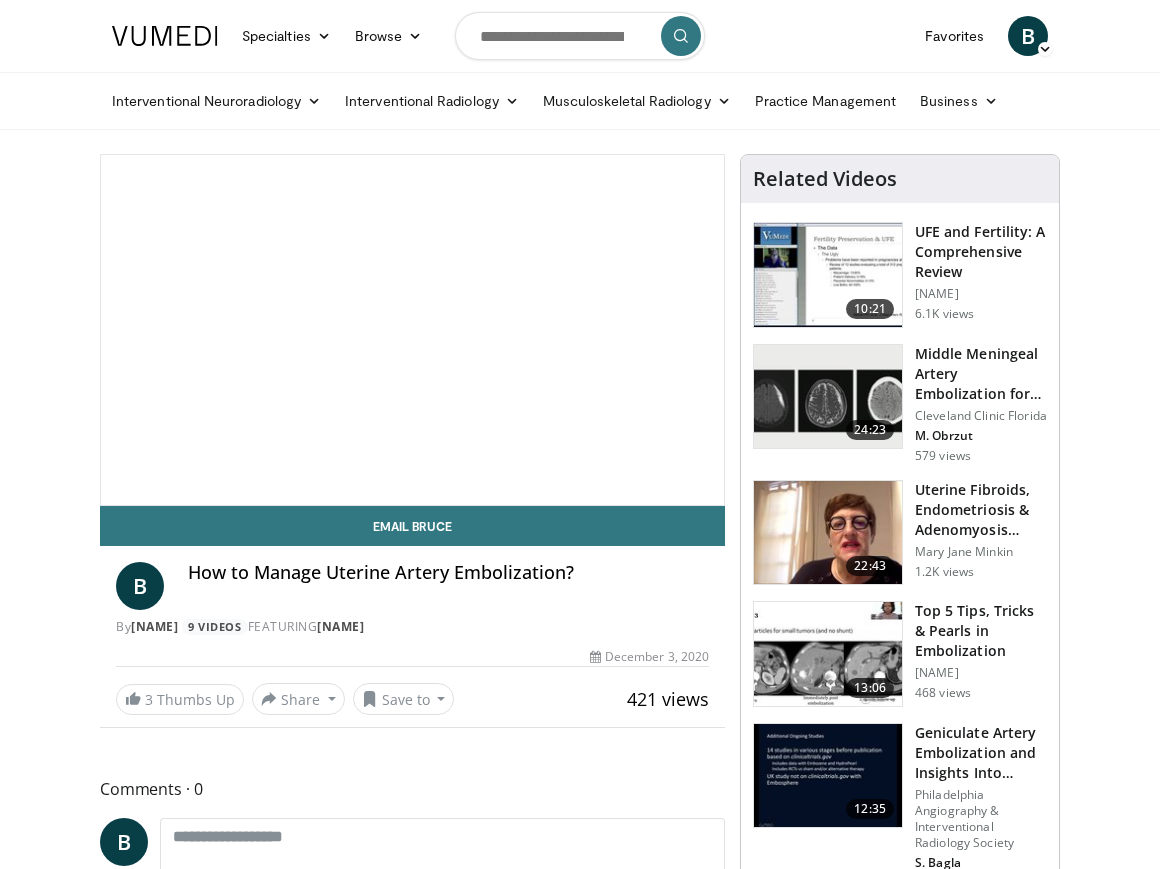 scroll, scrollTop: 0, scrollLeft: 0, axis: both 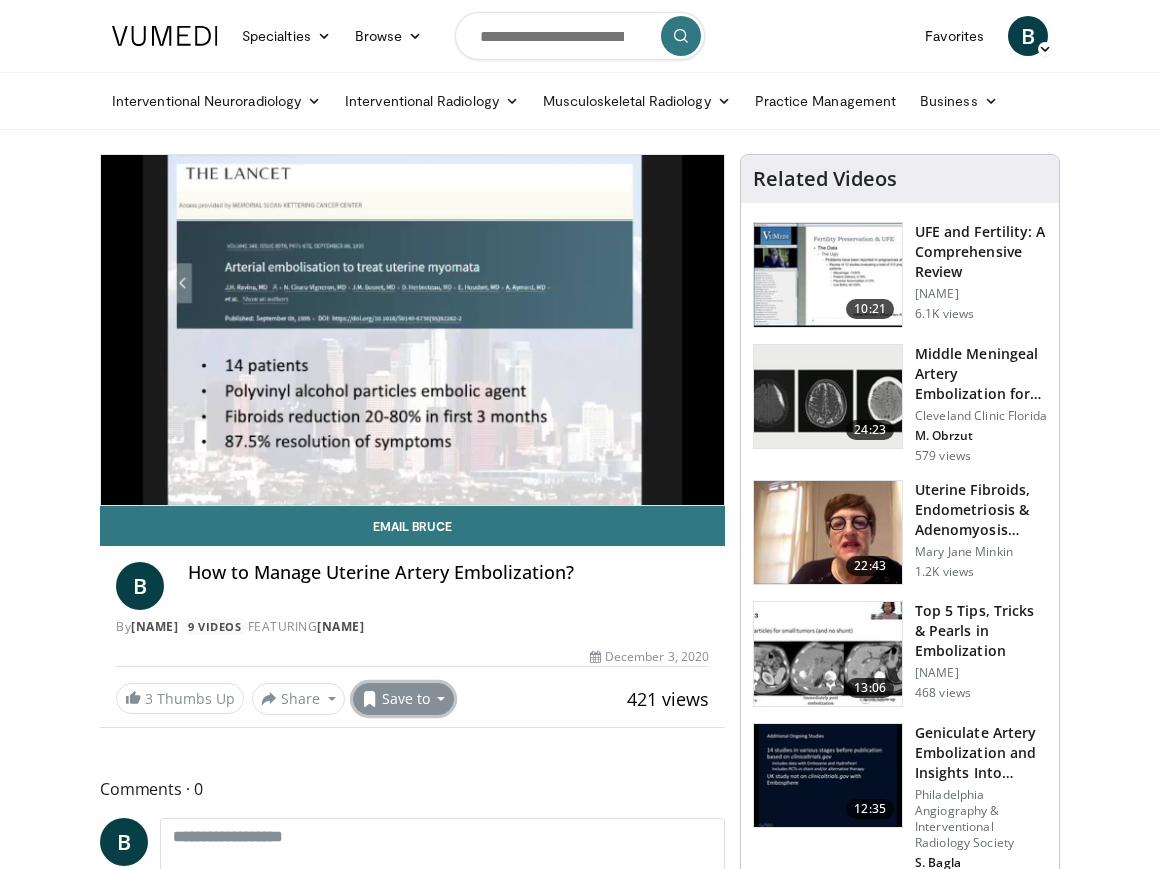 click on "Save to" at bounding box center [404, 699] 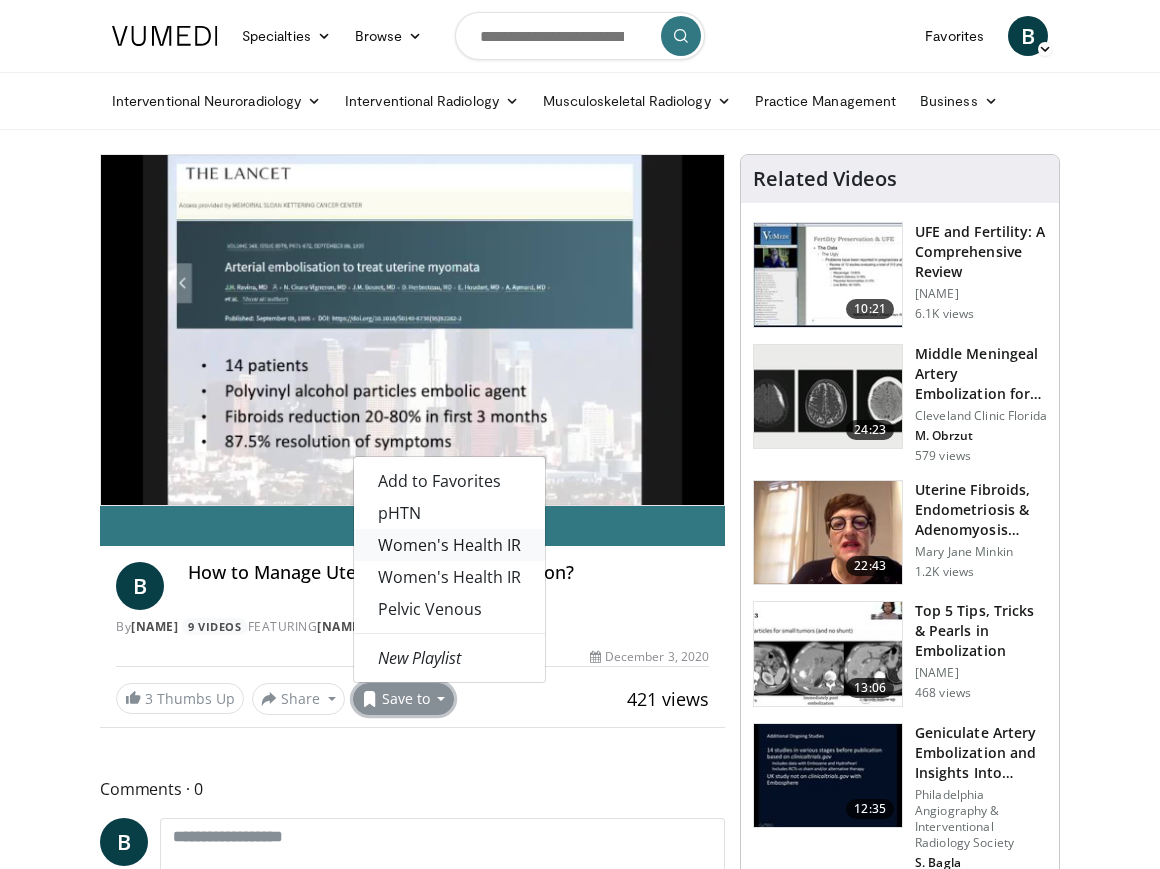 click on "Women's Health IR" at bounding box center (449, 545) 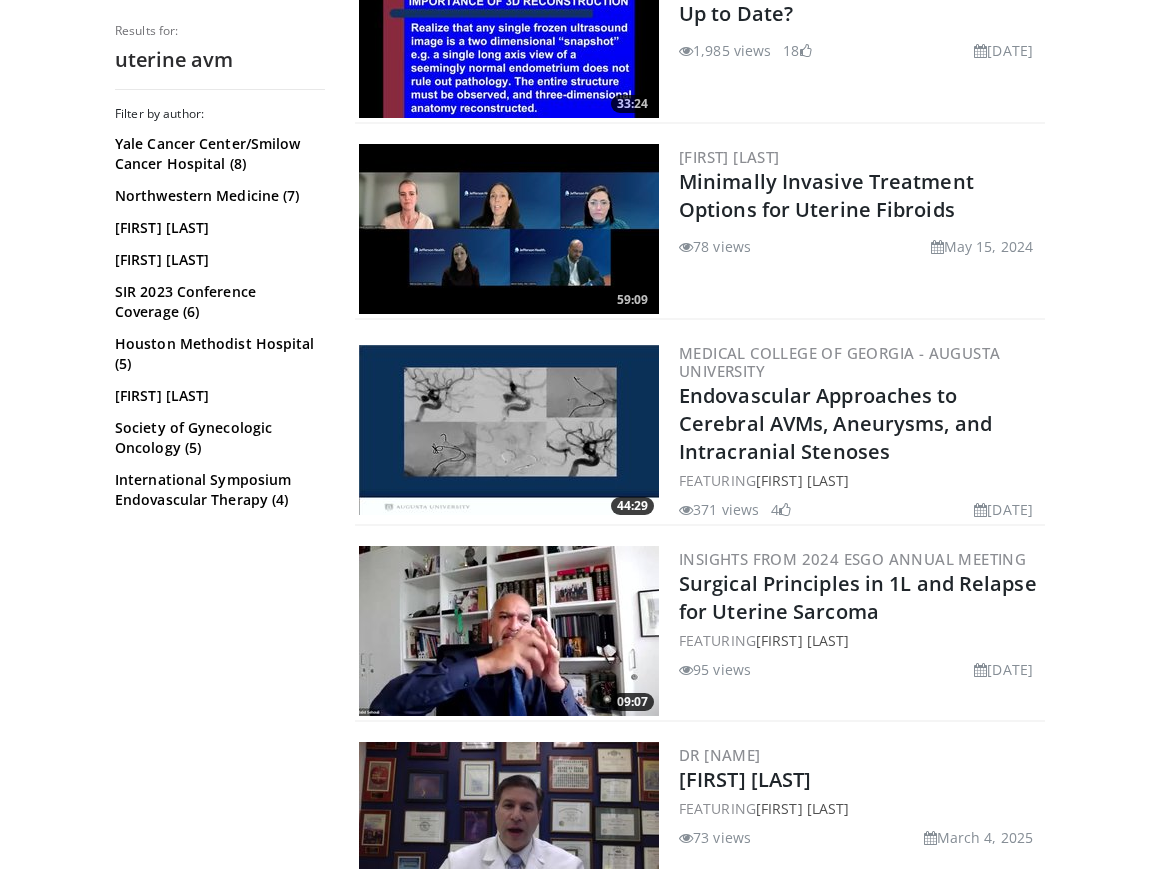 scroll, scrollTop: 3274, scrollLeft: 0, axis: vertical 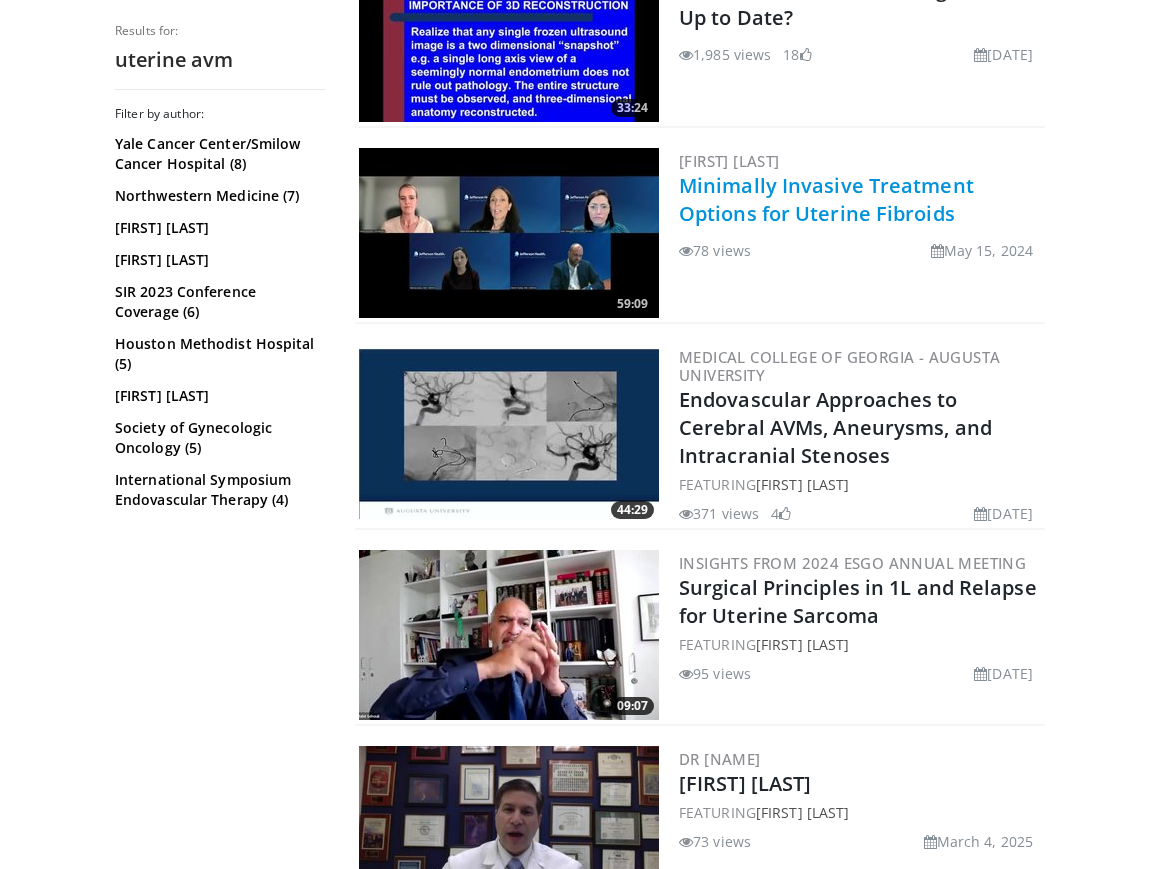 click on "Minimally Invasive Treatment Options for Uterine Fibroids" at bounding box center [826, 199] 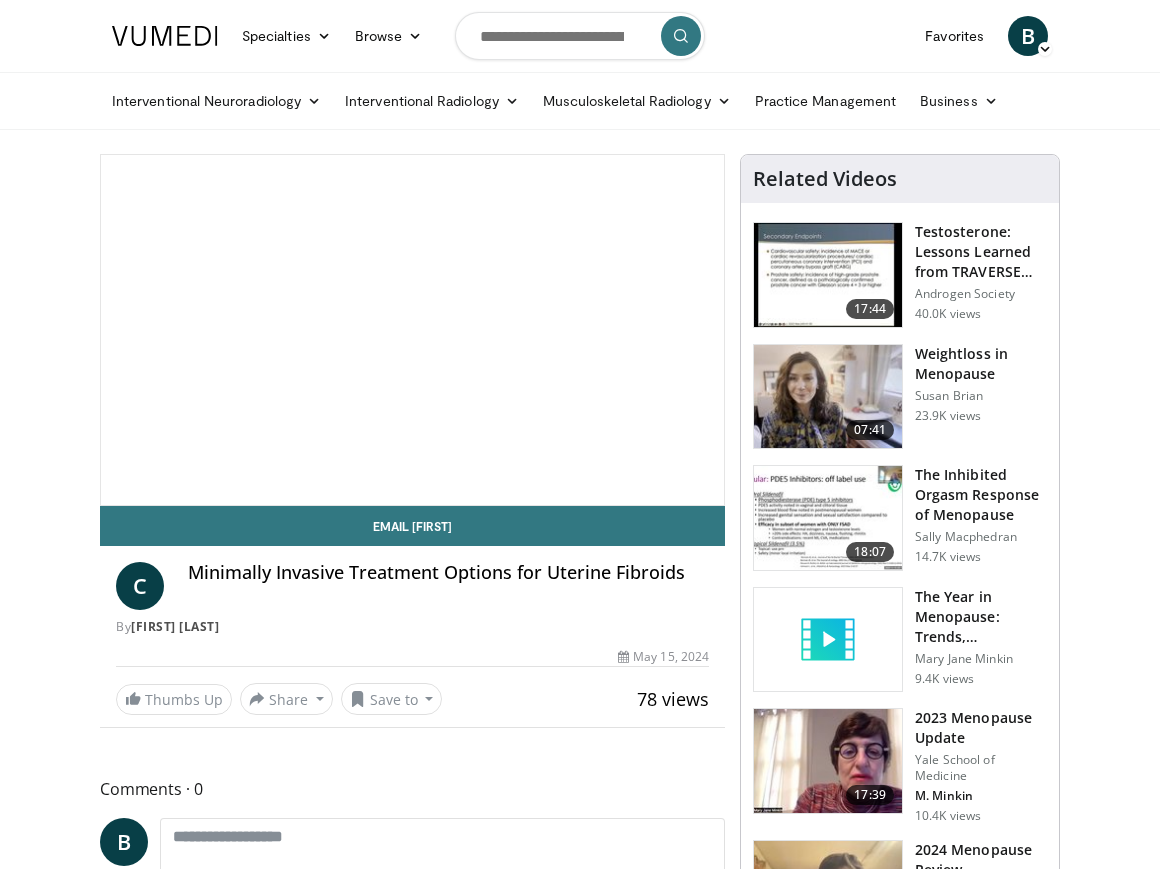 scroll, scrollTop: 0, scrollLeft: 0, axis: both 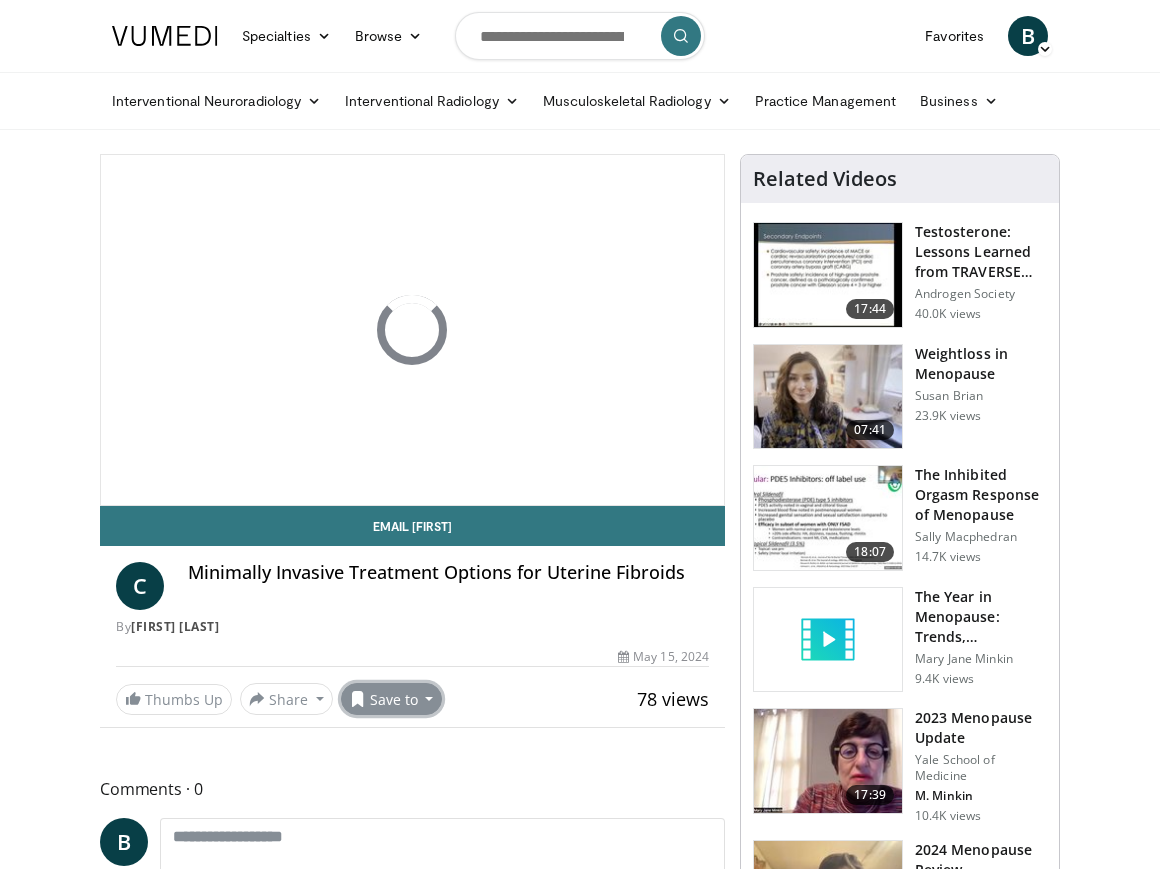 click on "Save to" at bounding box center (392, 699) 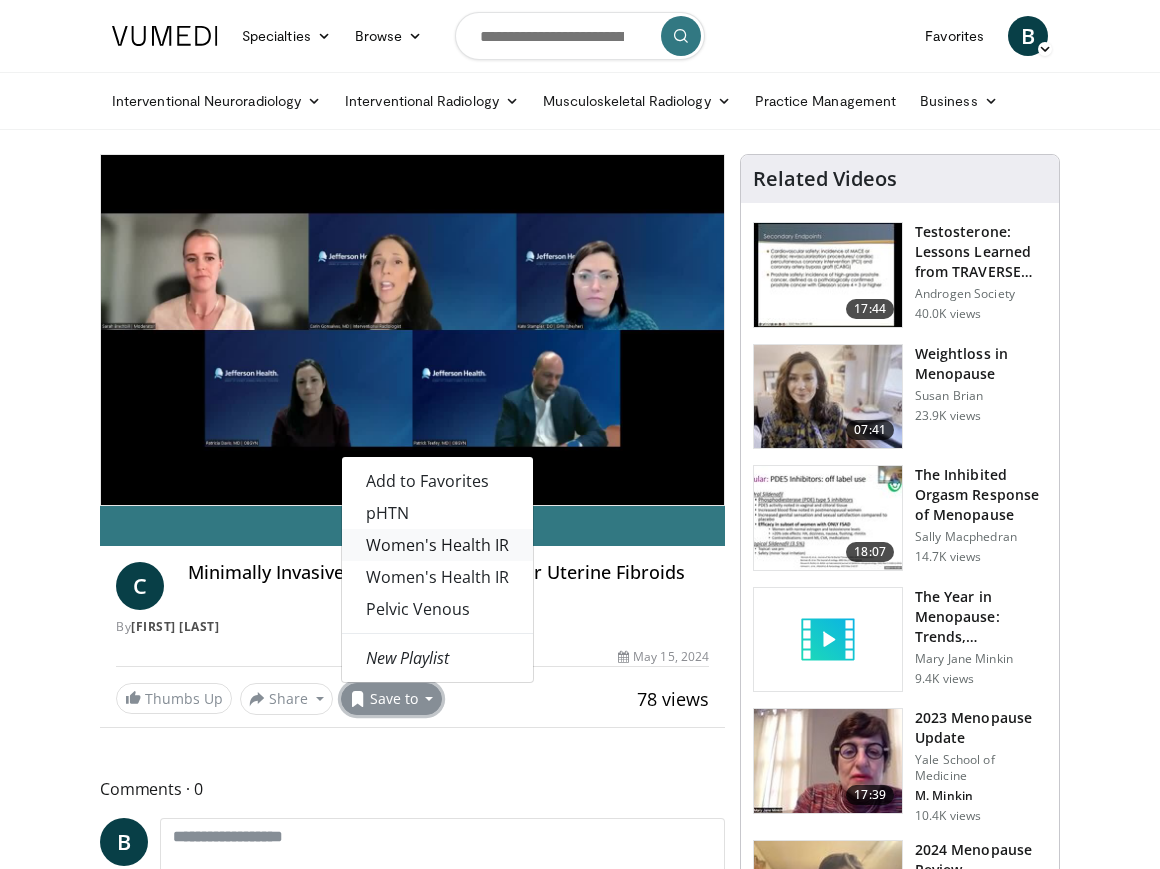 click on "Women's Health IR" at bounding box center (437, 545) 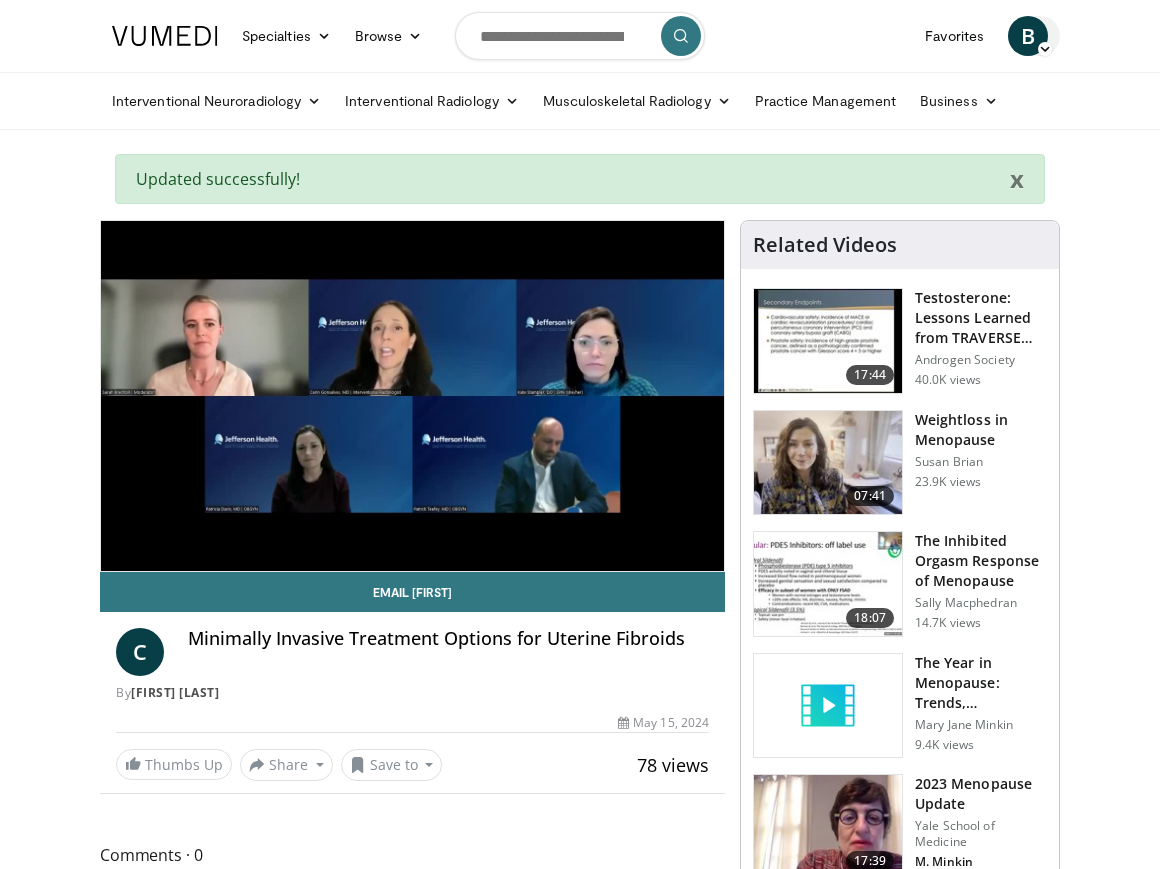 click on "B" at bounding box center [1028, 36] 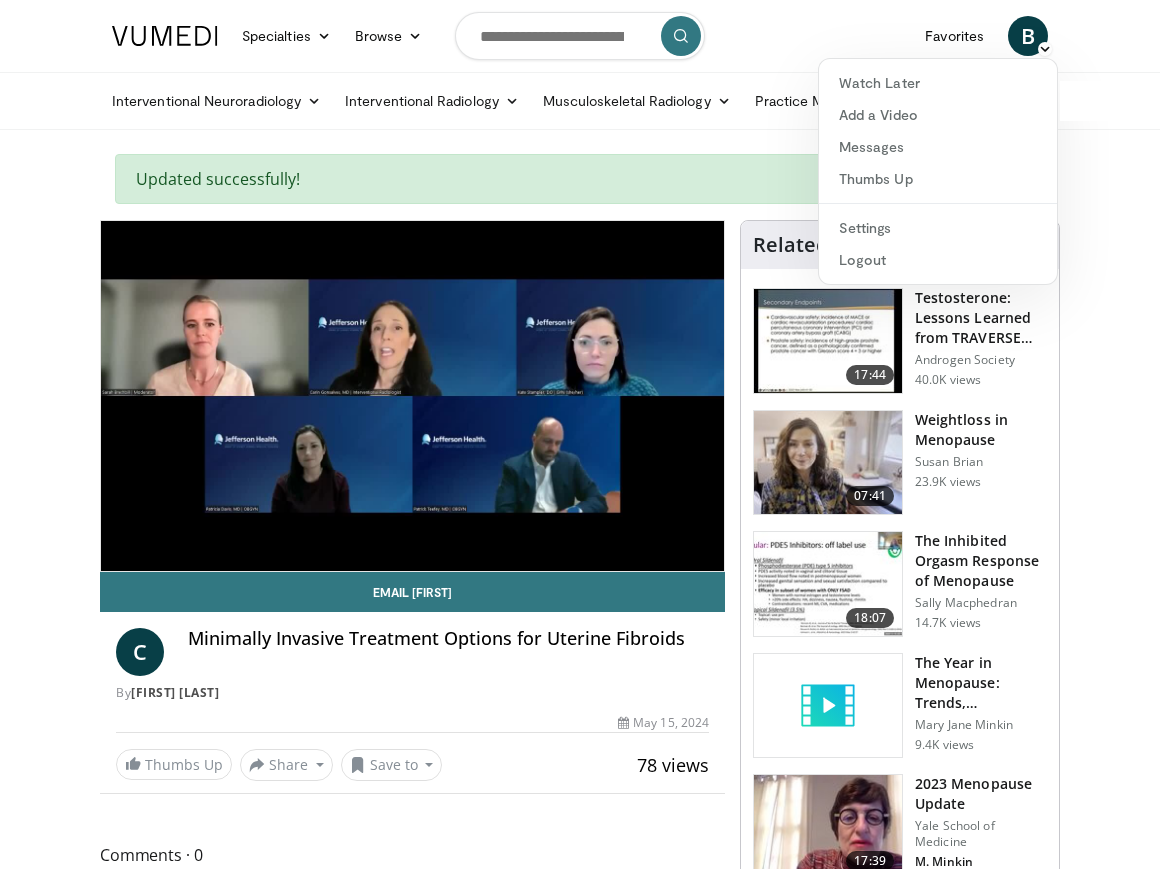 click on "Specialties
Adult & Family Medicine
Allergy, Asthma, Immunology
Anesthesiology
Cardiology
Dental
Dermatology
Endocrinology
Gastroenterology & Hepatology
General Surgery
Hematology & Oncology
Infectious Disease
Nephrology
Neurology
Neurosurgery
Obstetrics & Gynecology
Ophthalmology
Oral Maxillofacial
Orthopaedics
Otolaryngology
Pediatrics
Plastic Surgery
Podiatry
Psychiatry
Pulmonology
Radiation Oncology
Radiology
Rheumatology
Urology
Browse
B" at bounding box center (580, 36) 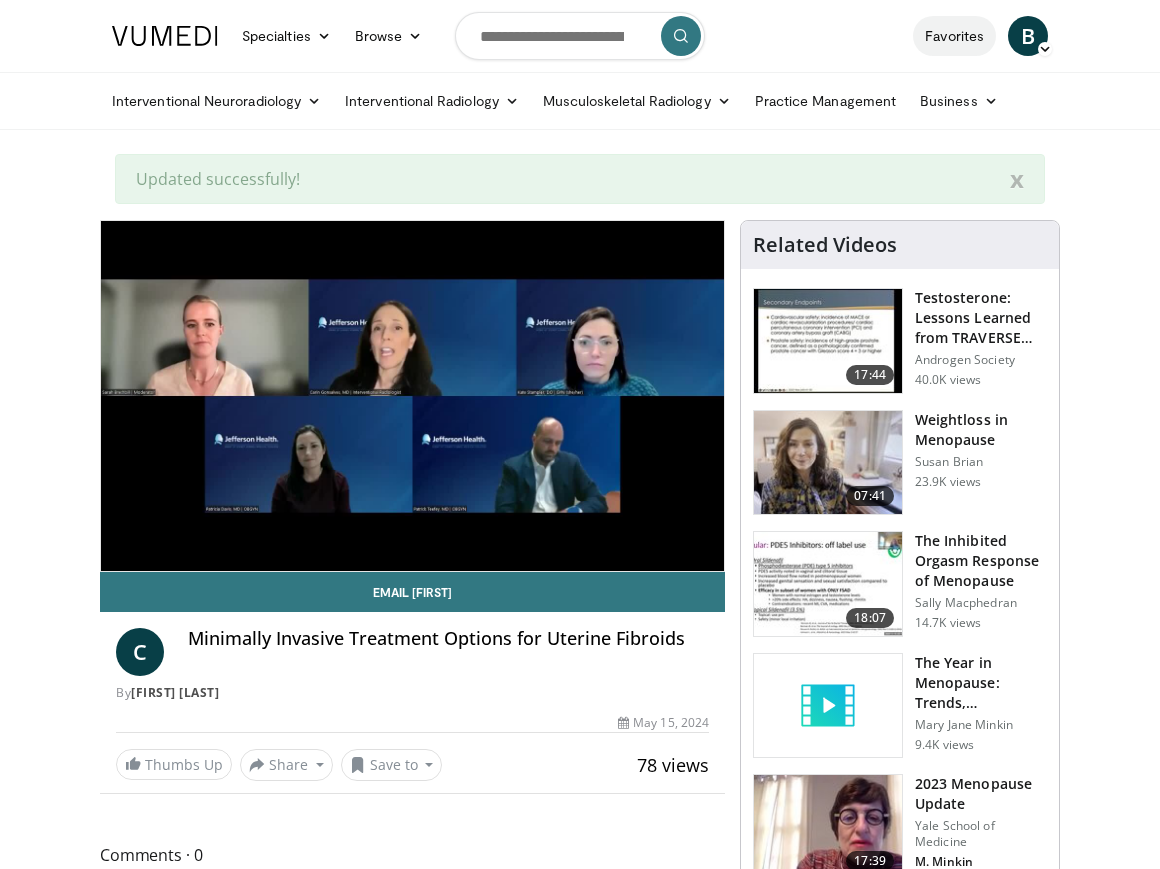 click on "Favorites" at bounding box center [954, 36] 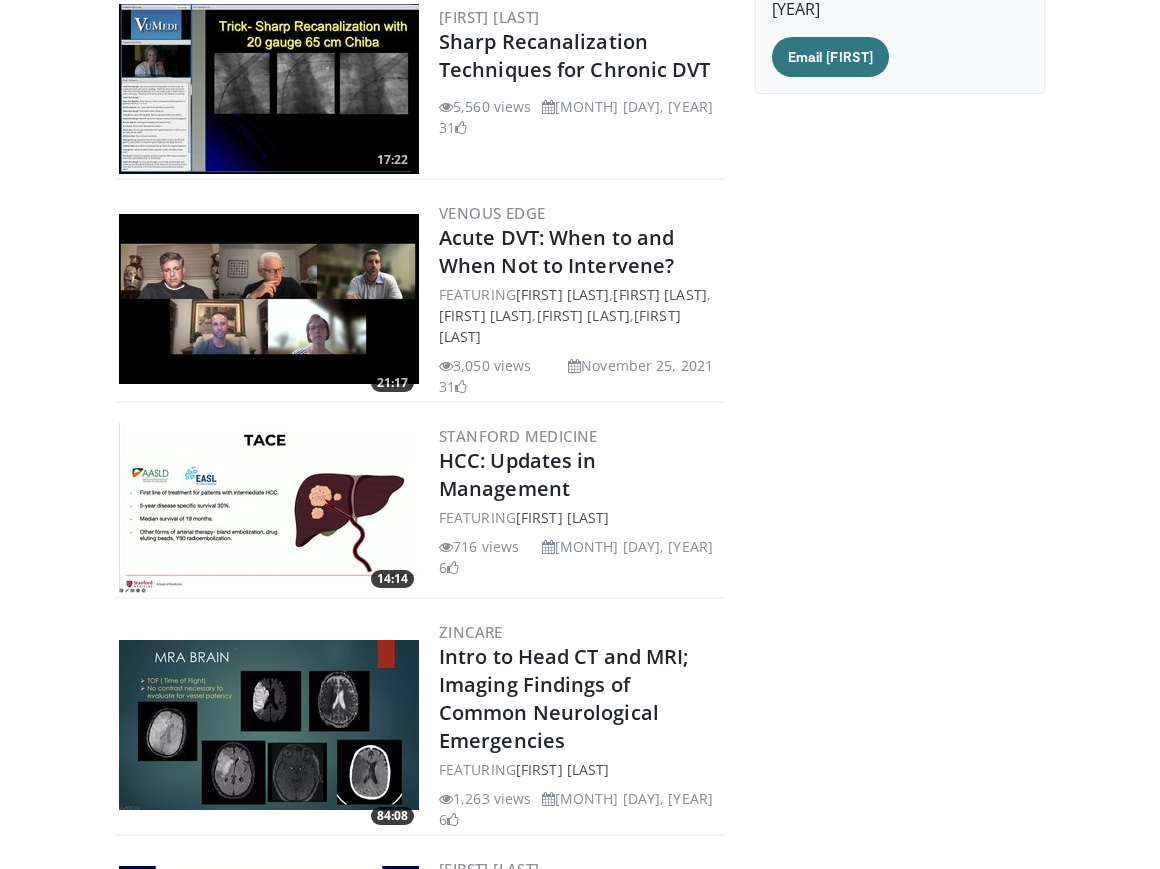 scroll, scrollTop: 0, scrollLeft: 0, axis: both 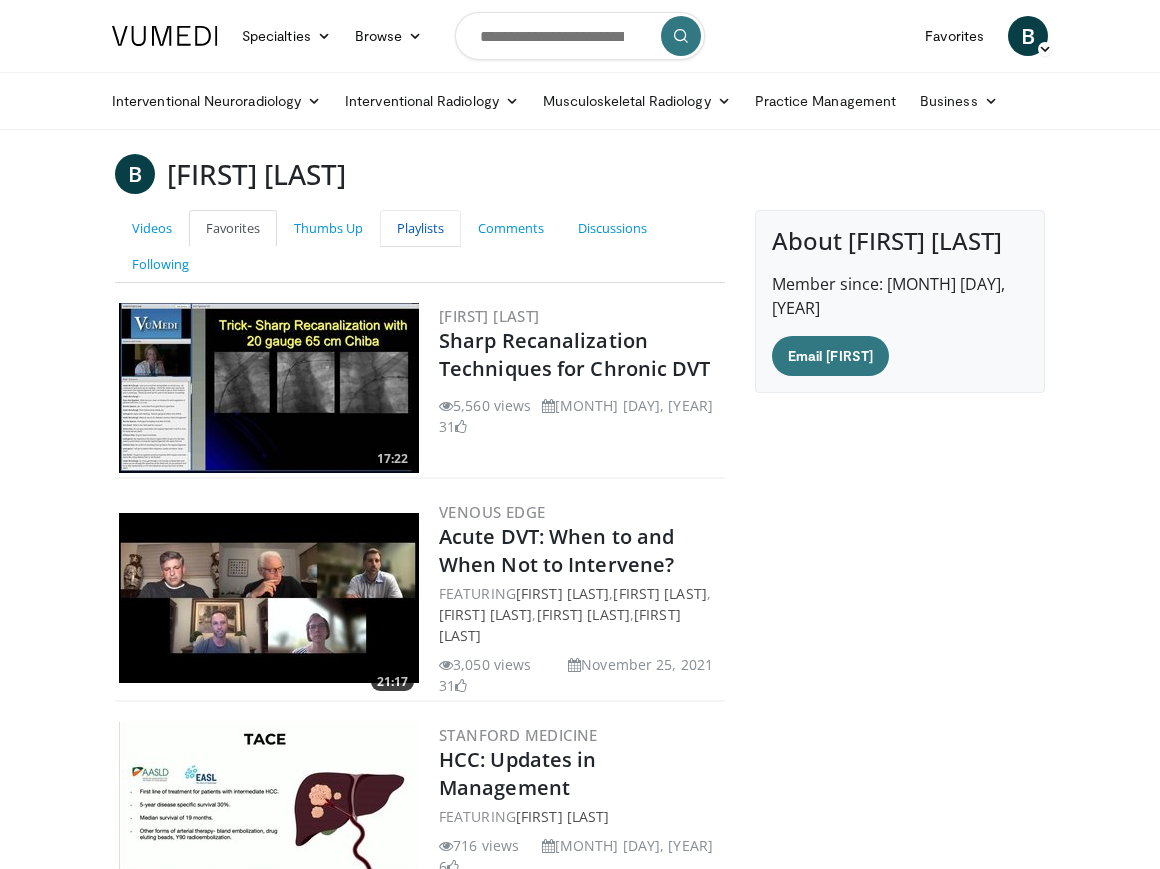 click on "Playlists" at bounding box center (420, 228) 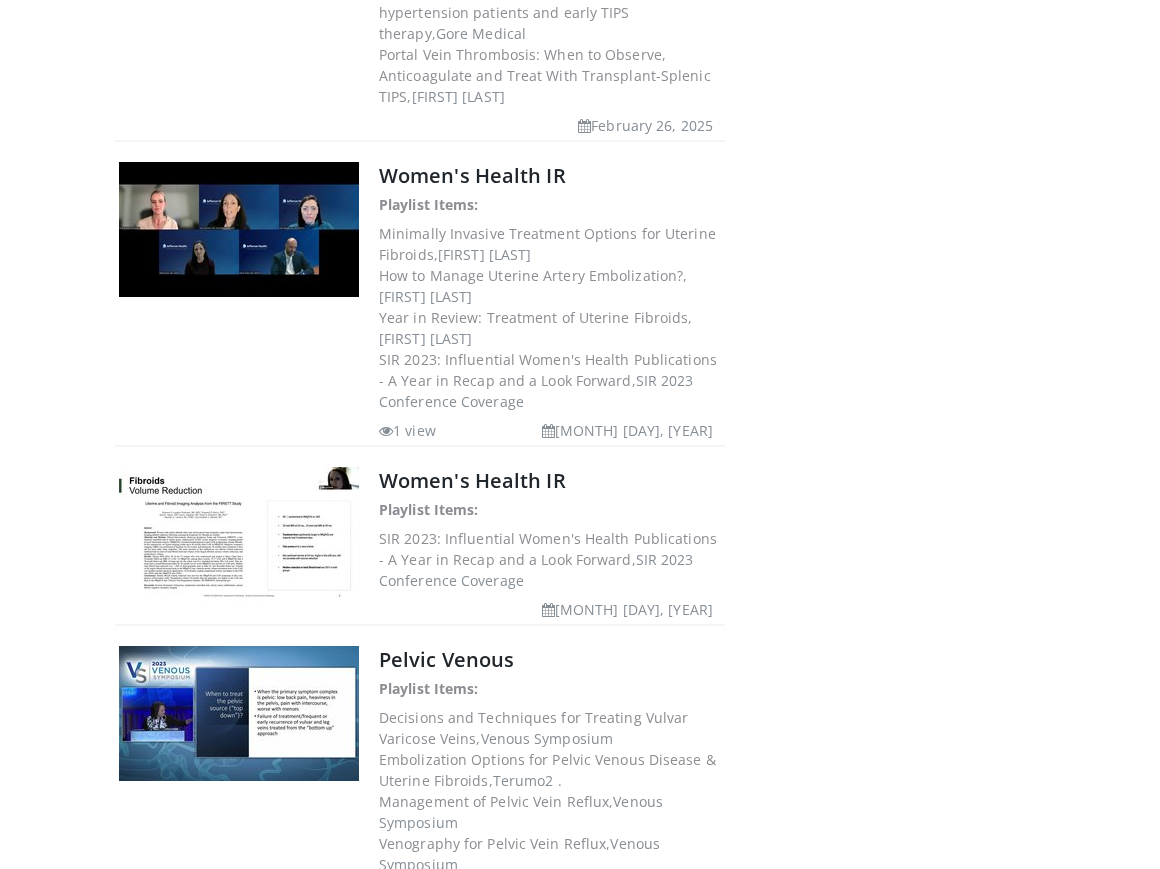 scroll, scrollTop: 457, scrollLeft: 0, axis: vertical 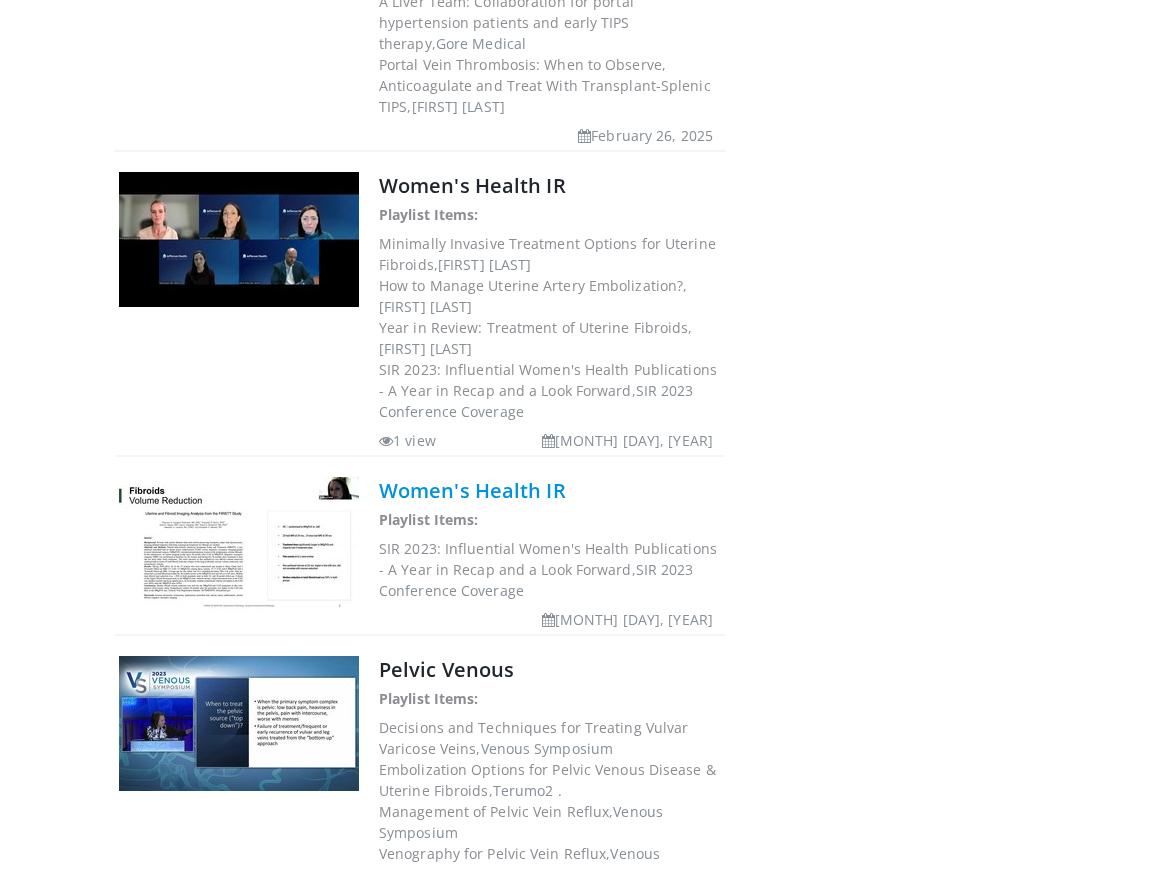 click on "Women's Health IR" at bounding box center [472, 490] 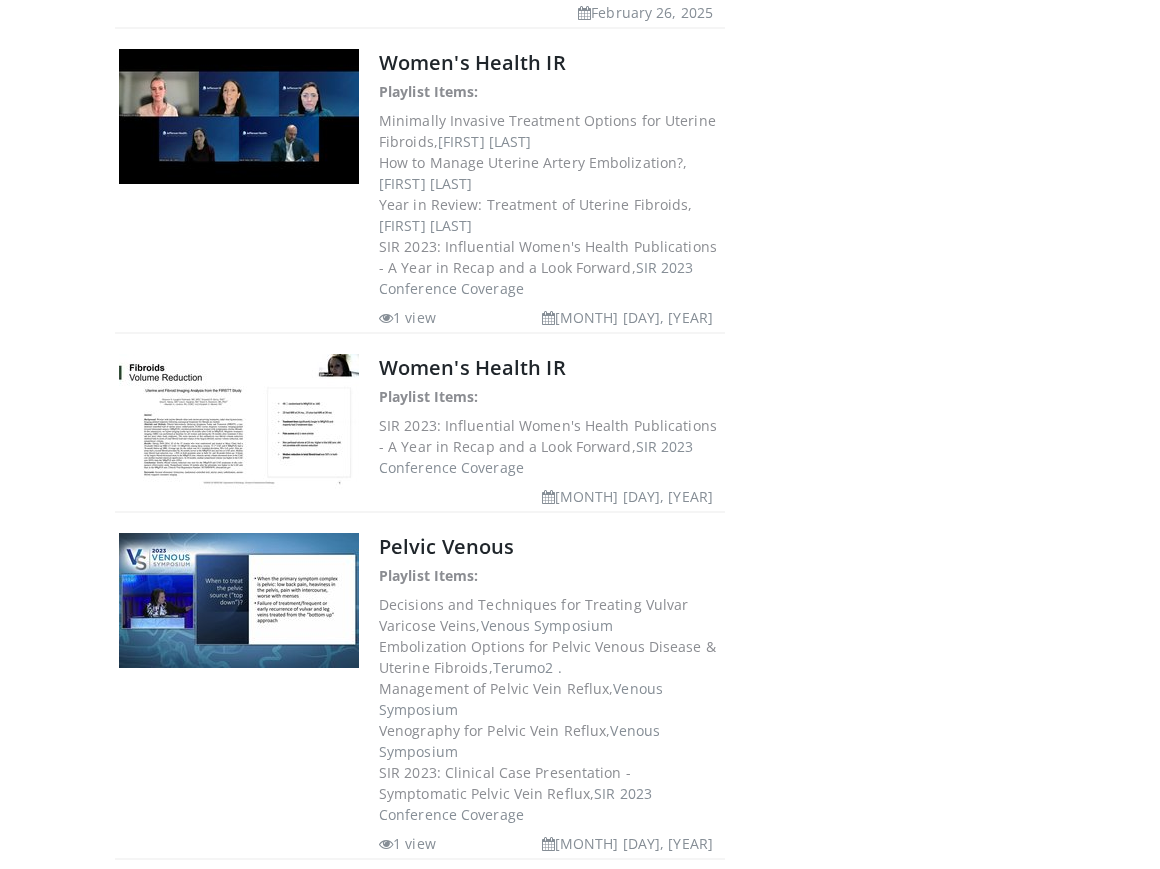 scroll, scrollTop: 558, scrollLeft: 0, axis: vertical 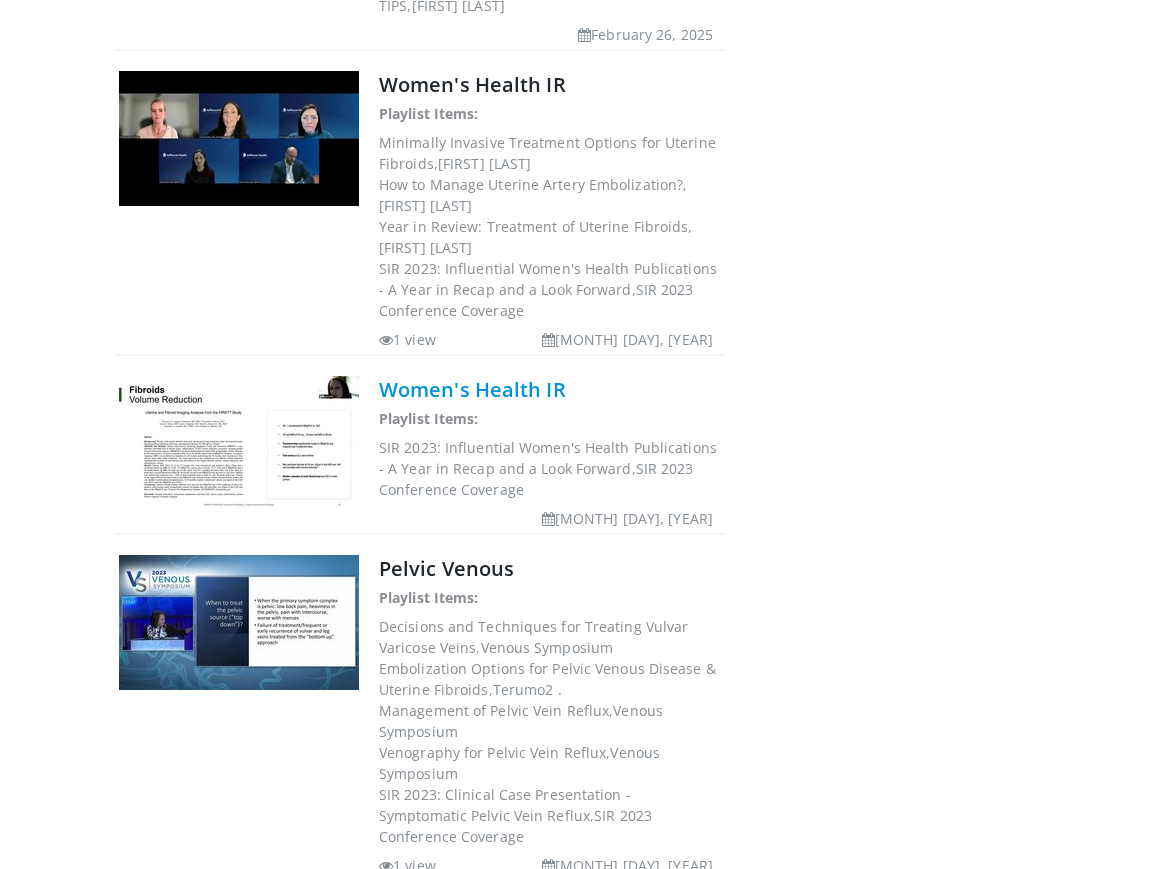 click on "Women's Health IR" at bounding box center [472, 389] 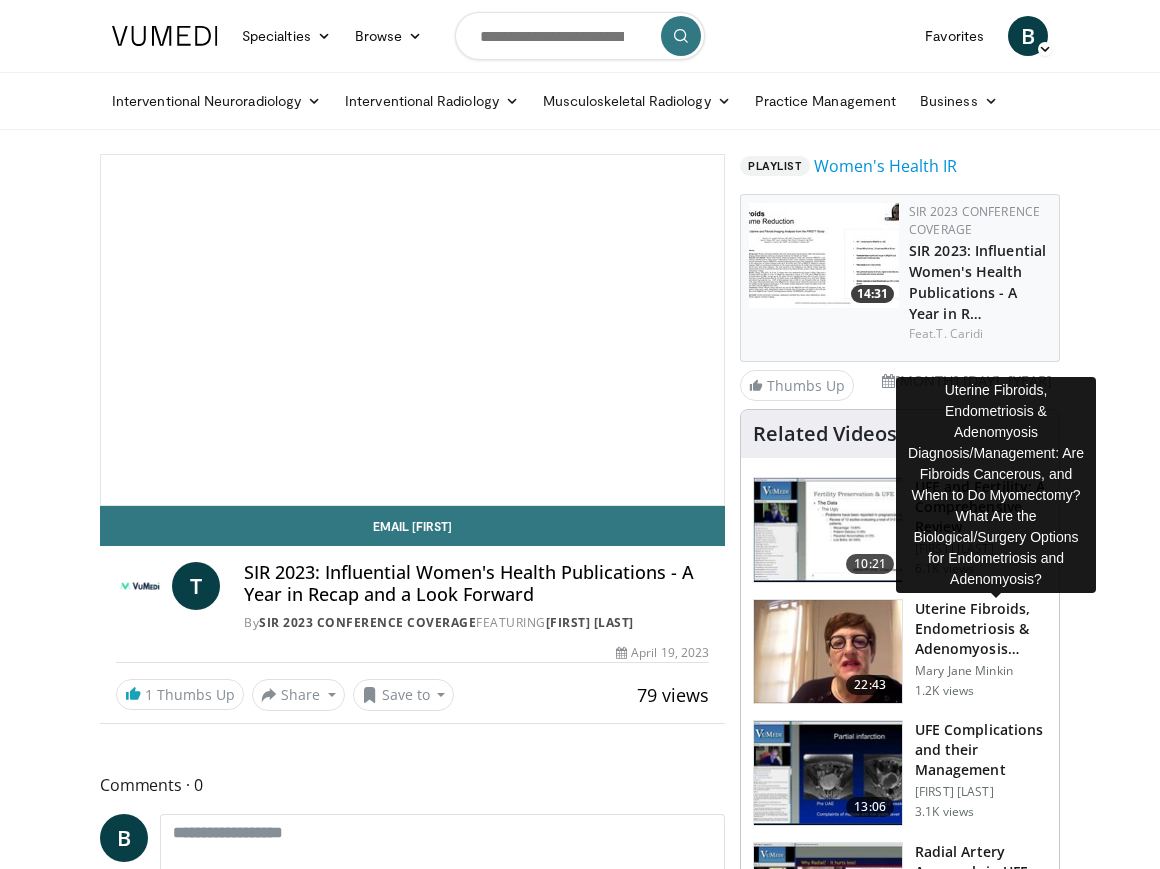 scroll, scrollTop: 0, scrollLeft: 0, axis: both 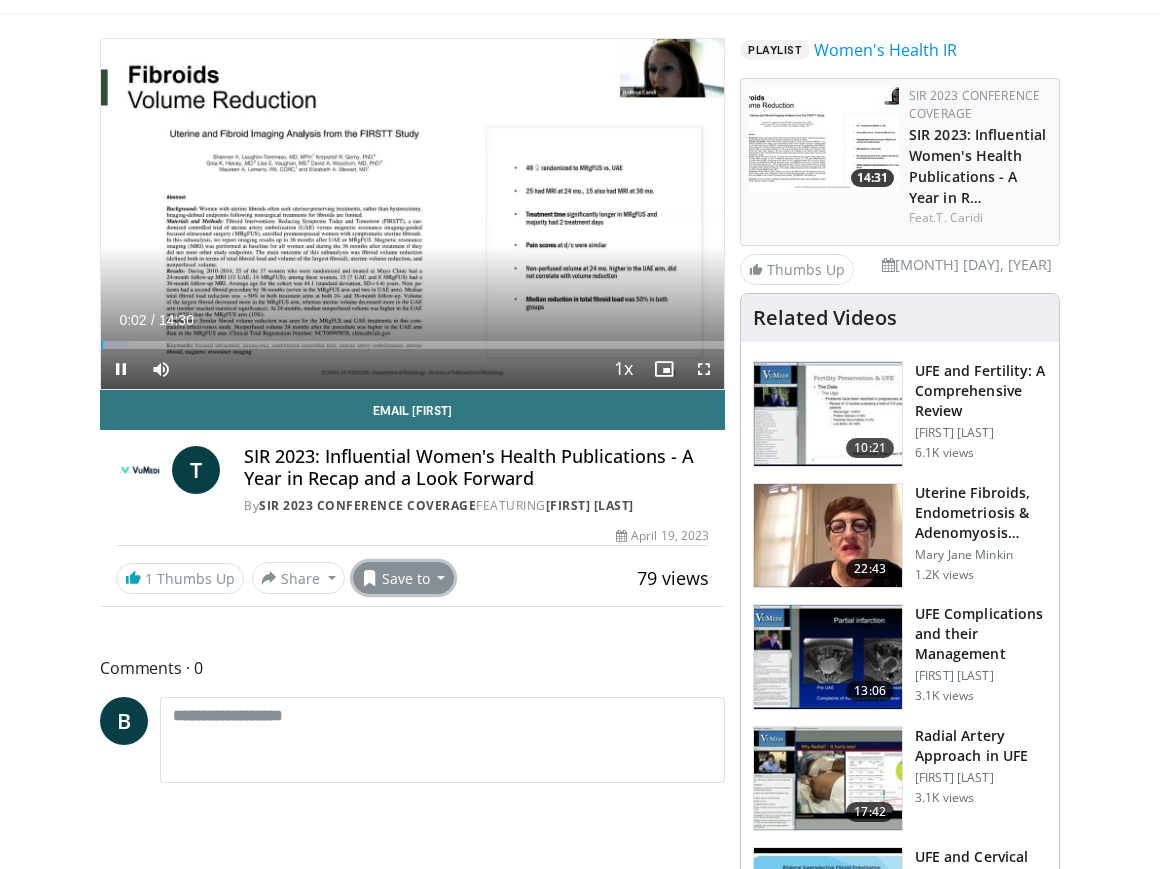 click on "Save to" at bounding box center [404, 578] 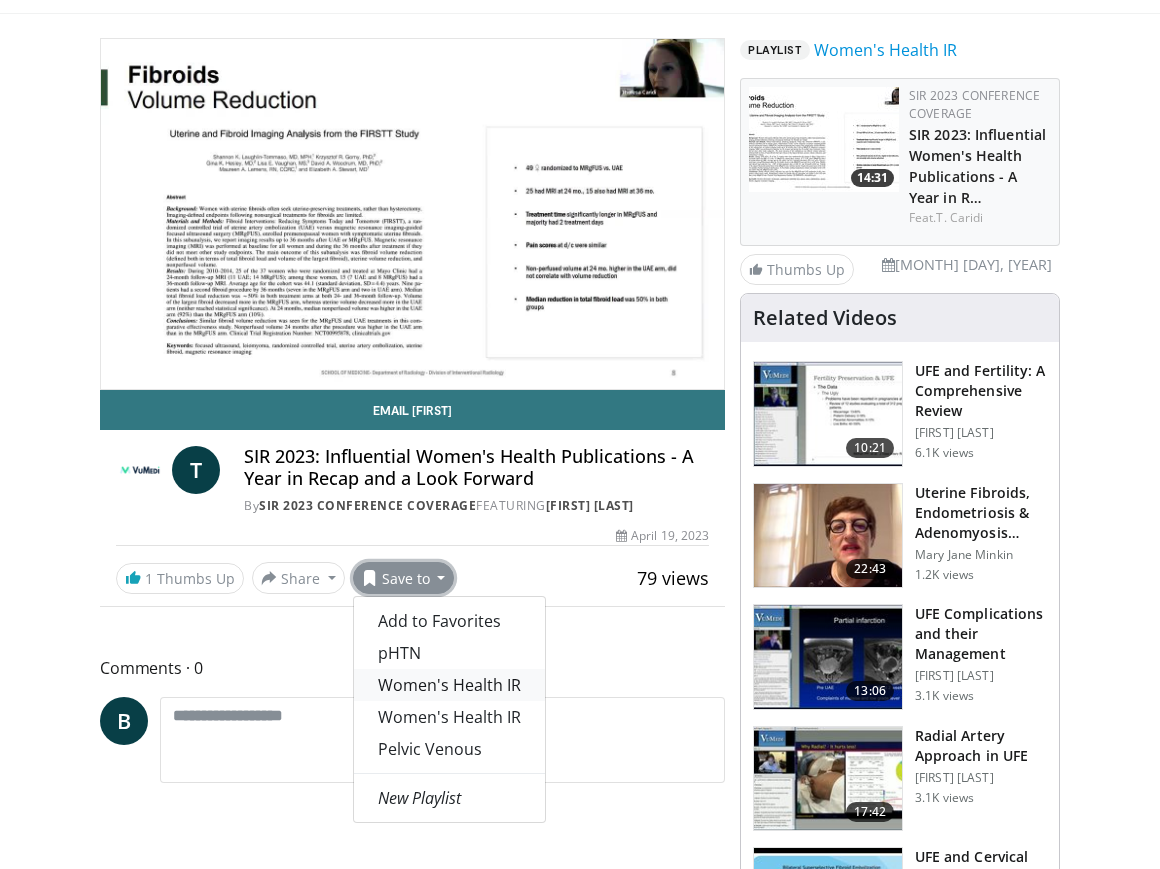 click on "Women's Health IR" at bounding box center [449, 685] 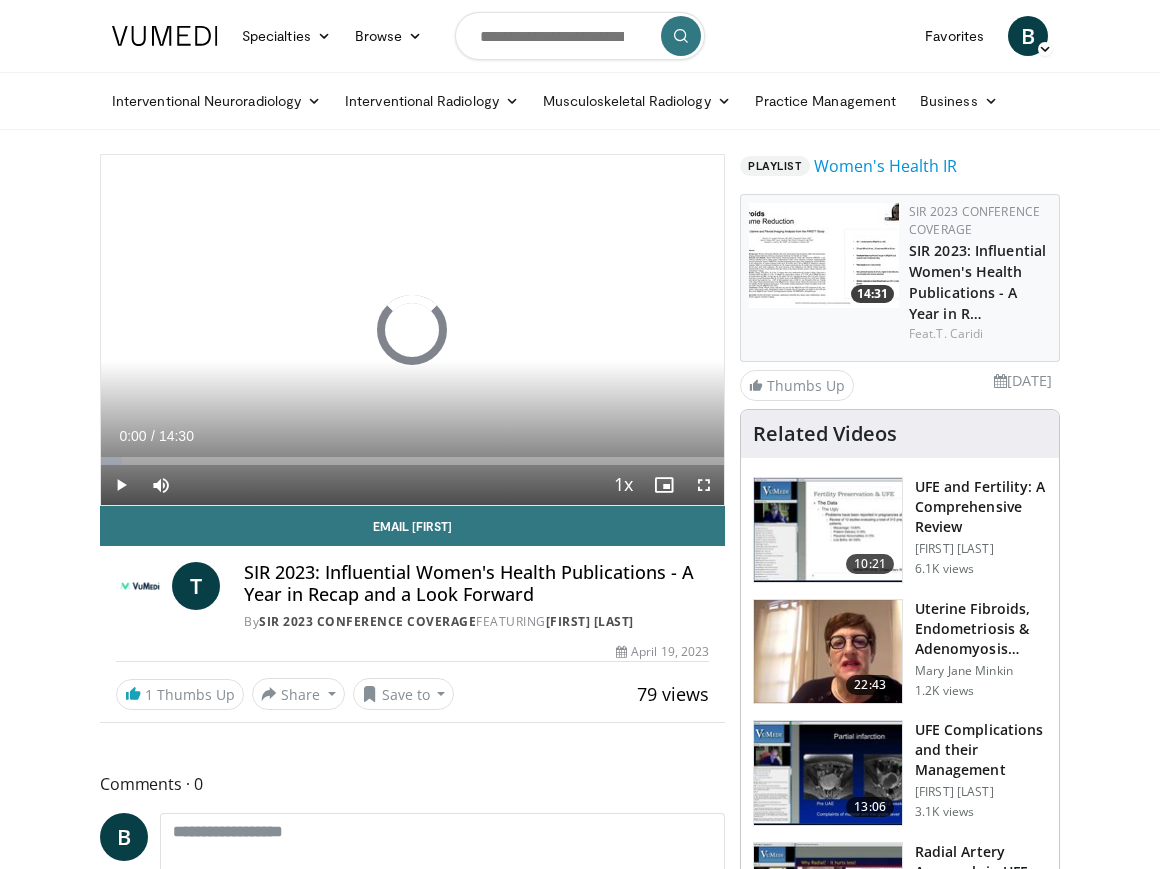 scroll, scrollTop: 0, scrollLeft: 0, axis: both 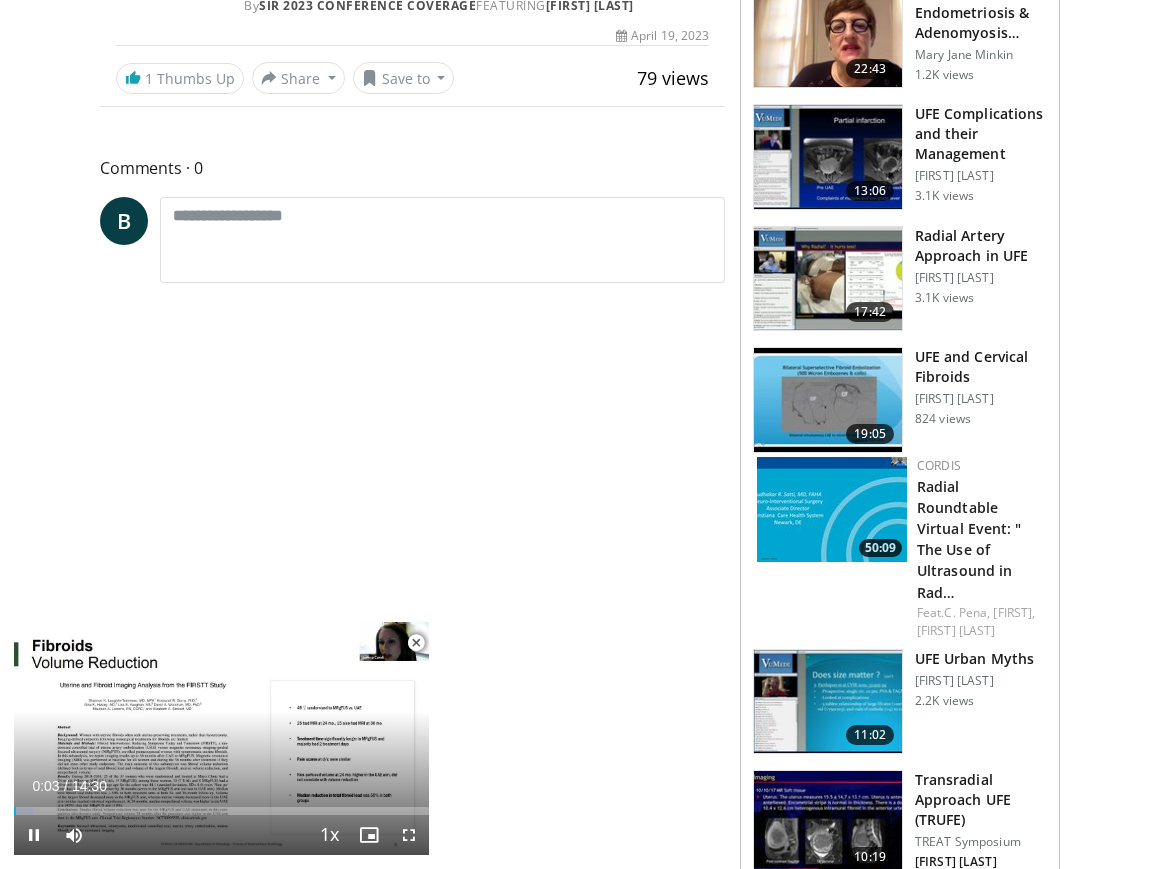 click at bounding box center [416, 643] 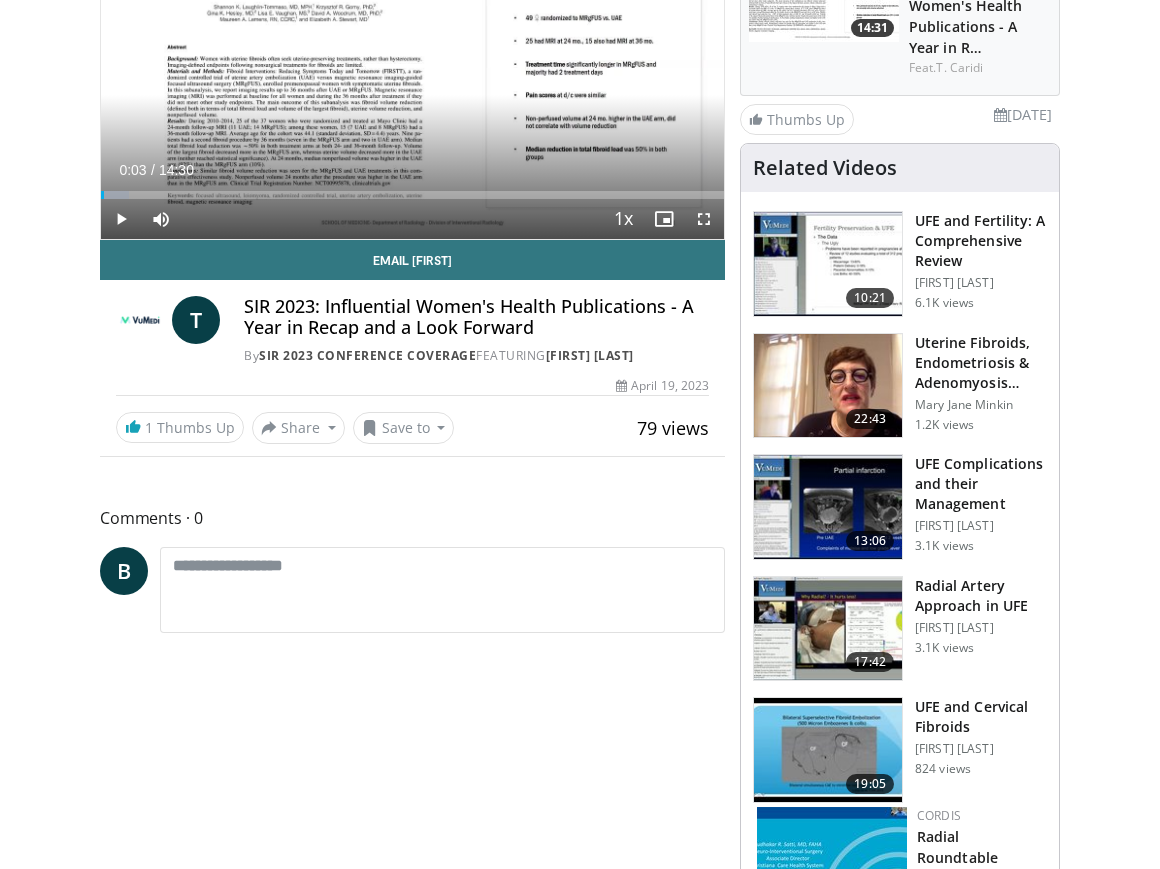 scroll, scrollTop: 0, scrollLeft: 0, axis: both 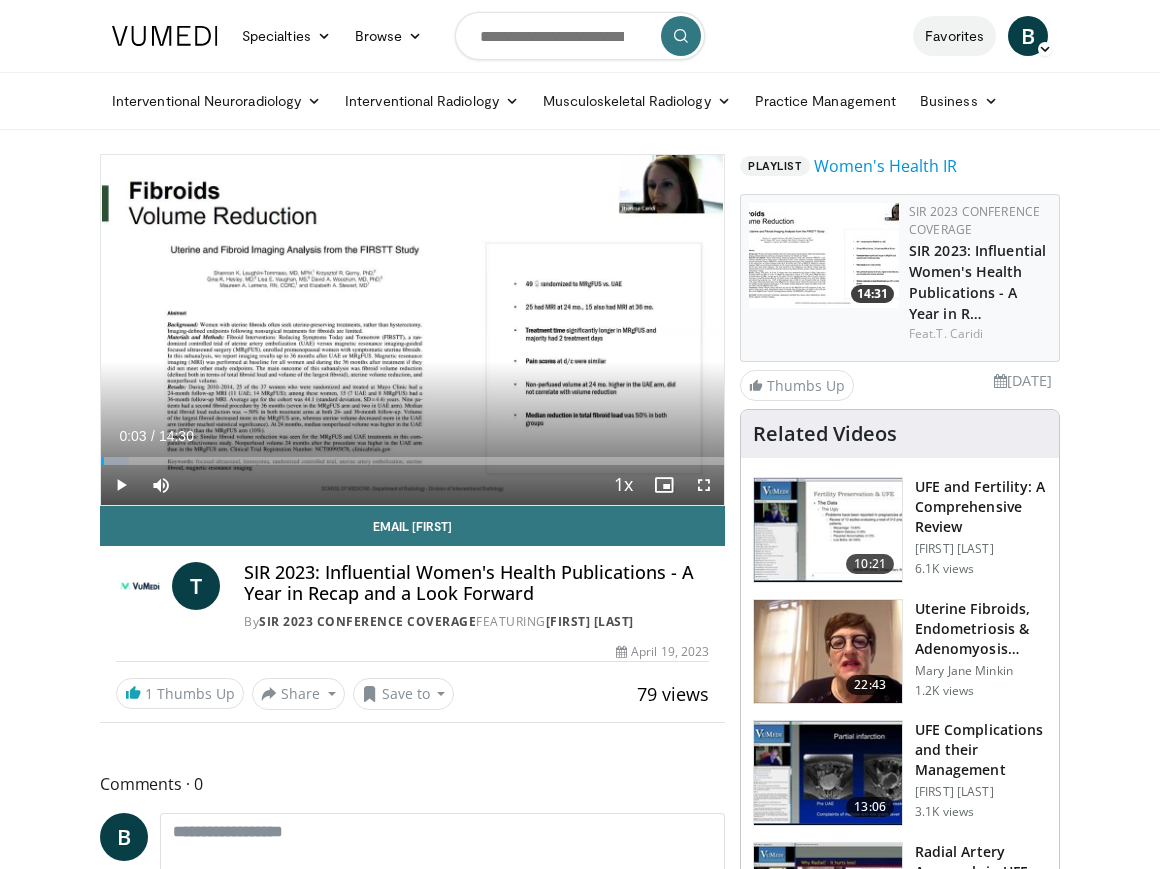 click on "Favorites" at bounding box center (954, 36) 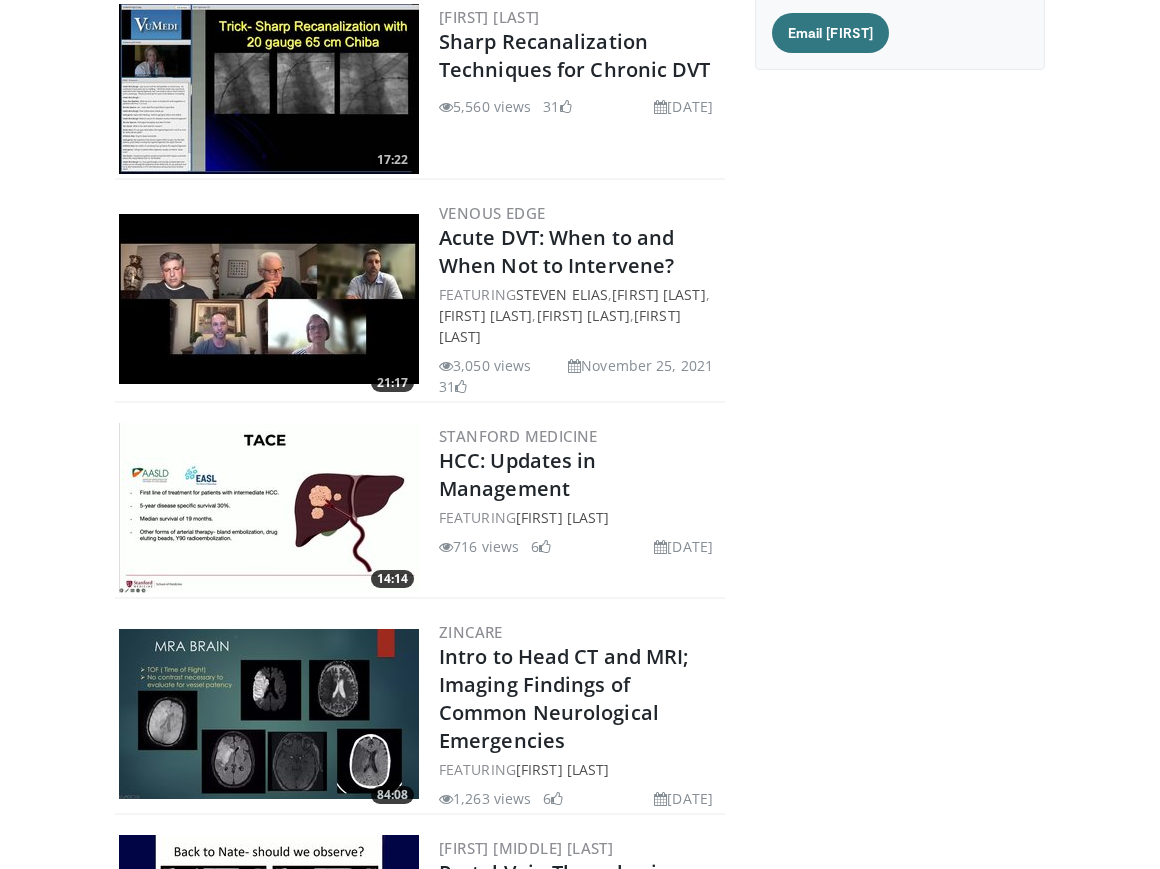 scroll, scrollTop: 0, scrollLeft: 0, axis: both 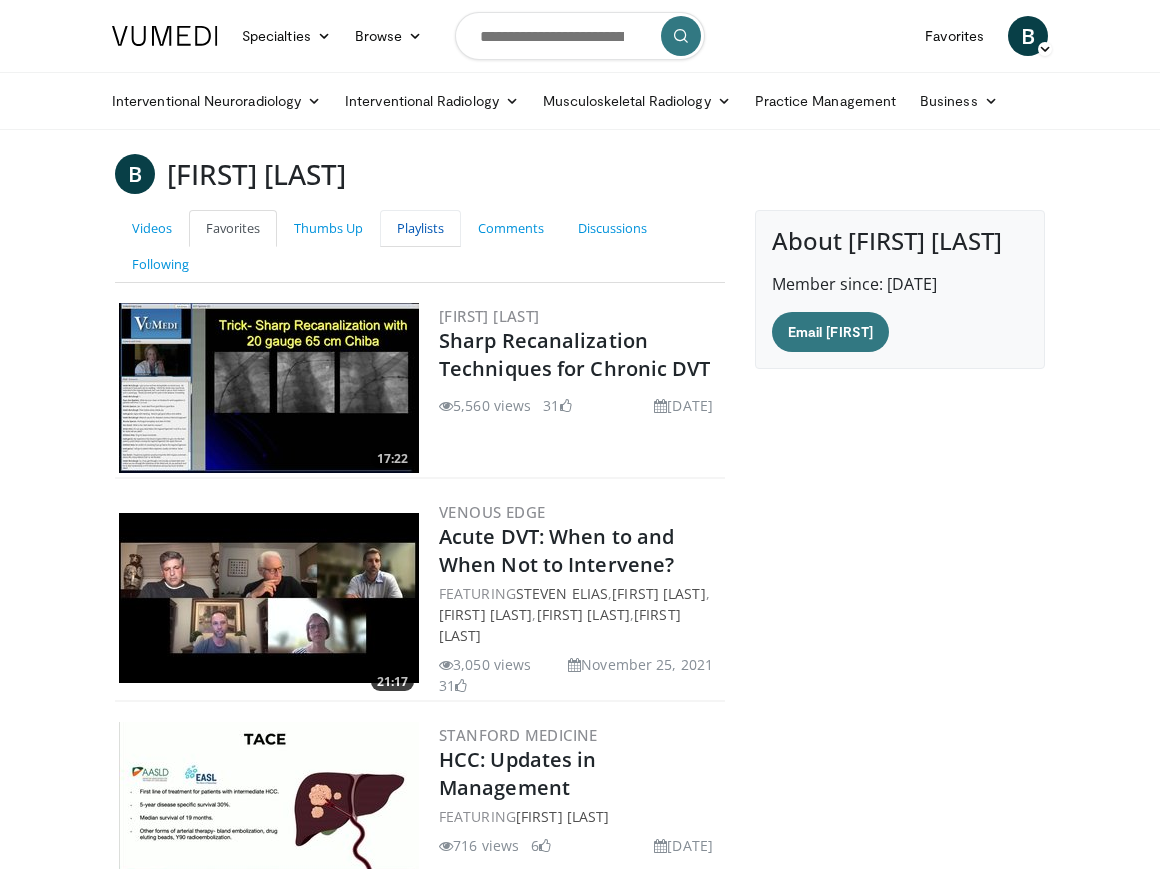 click on "Playlists" at bounding box center [420, 228] 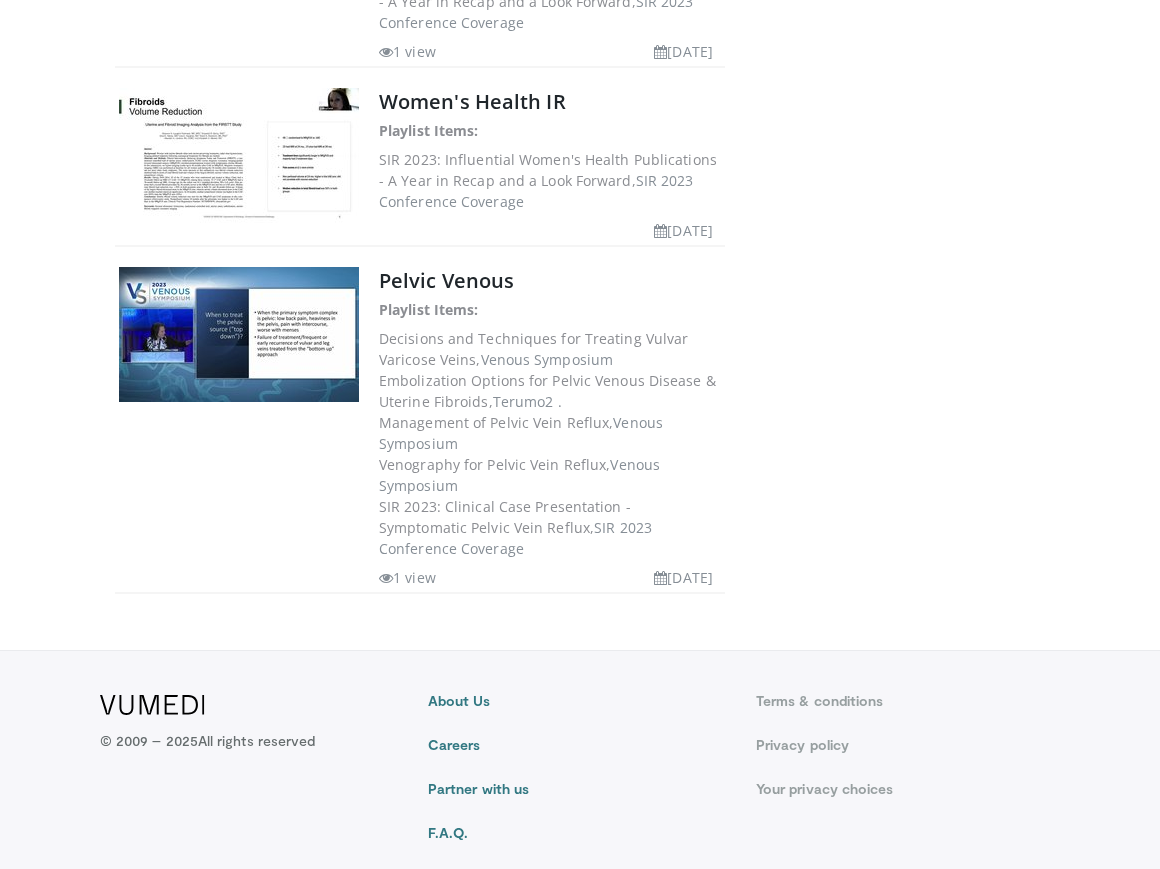 scroll, scrollTop: 0, scrollLeft: 0, axis: both 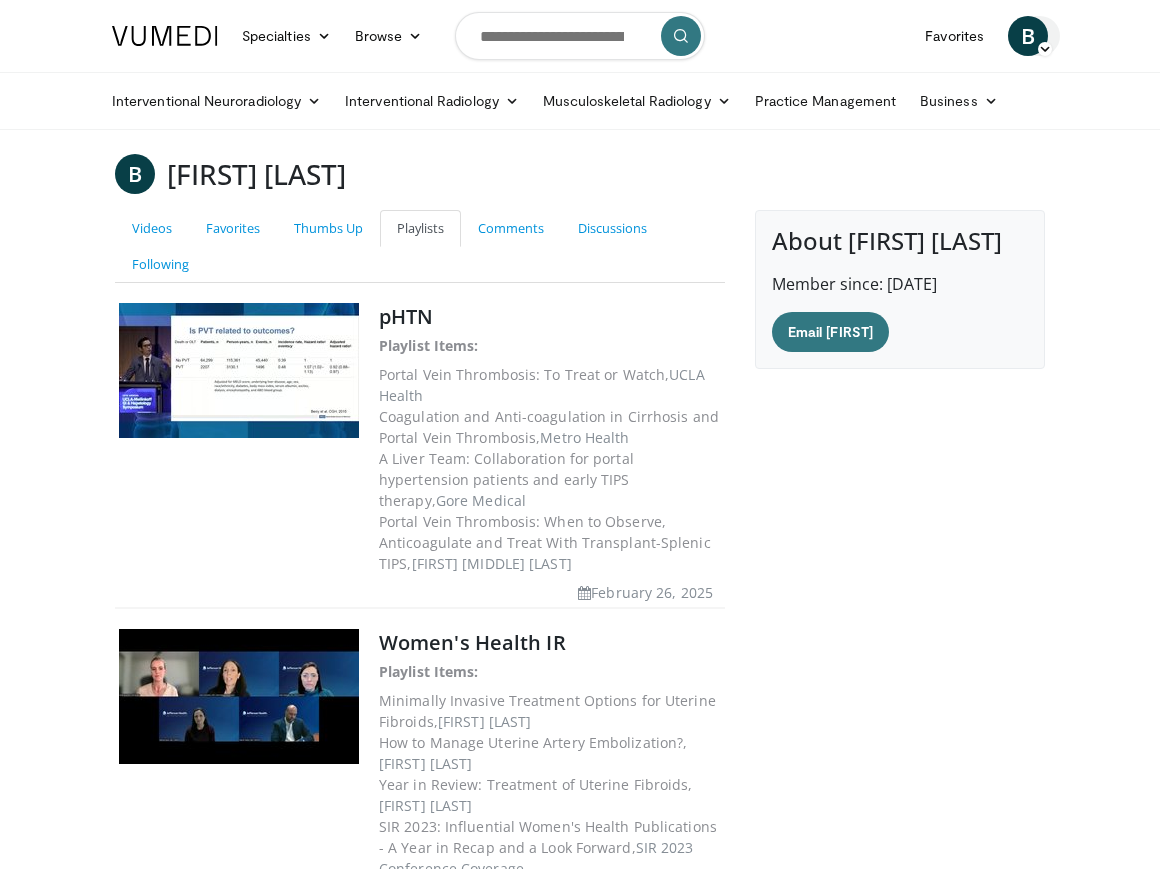 click on "B" at bounding box center [1028, 36] 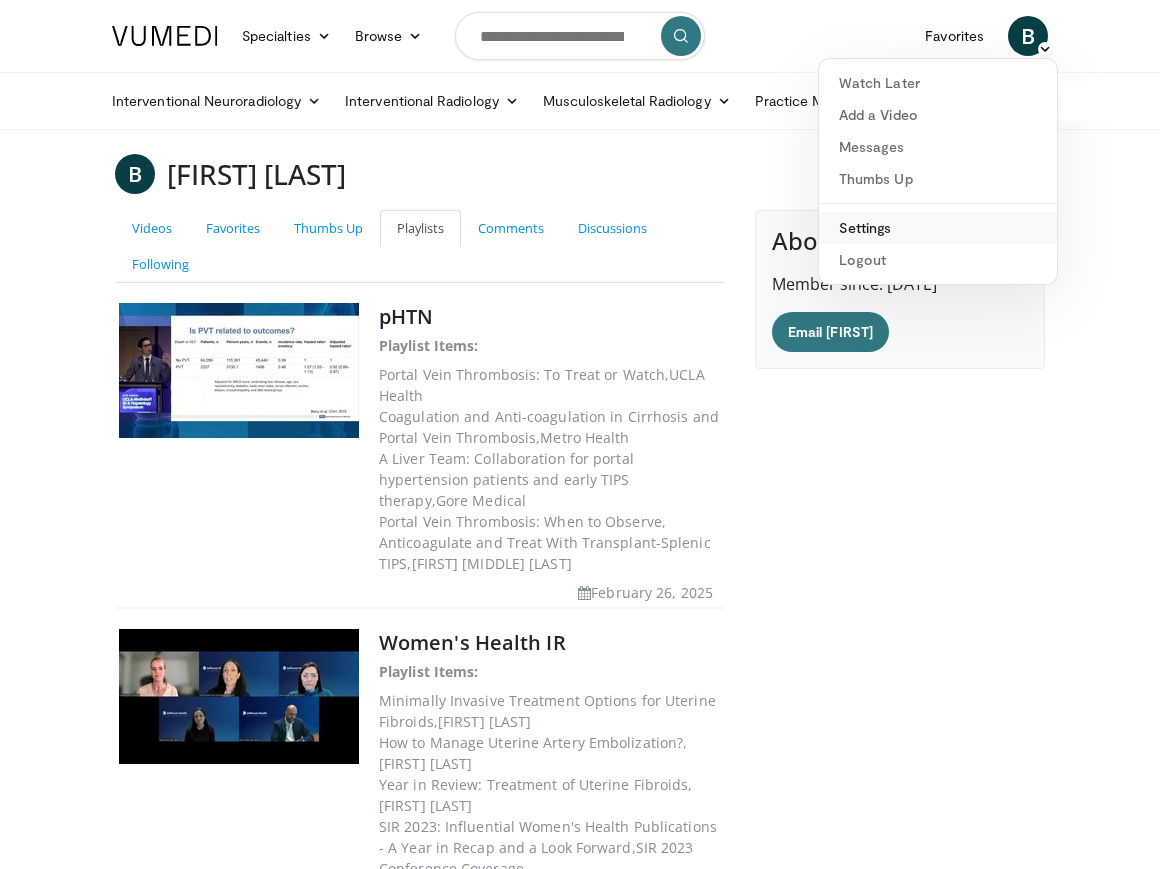 click on "Settings" at bounding box center (938, 228) 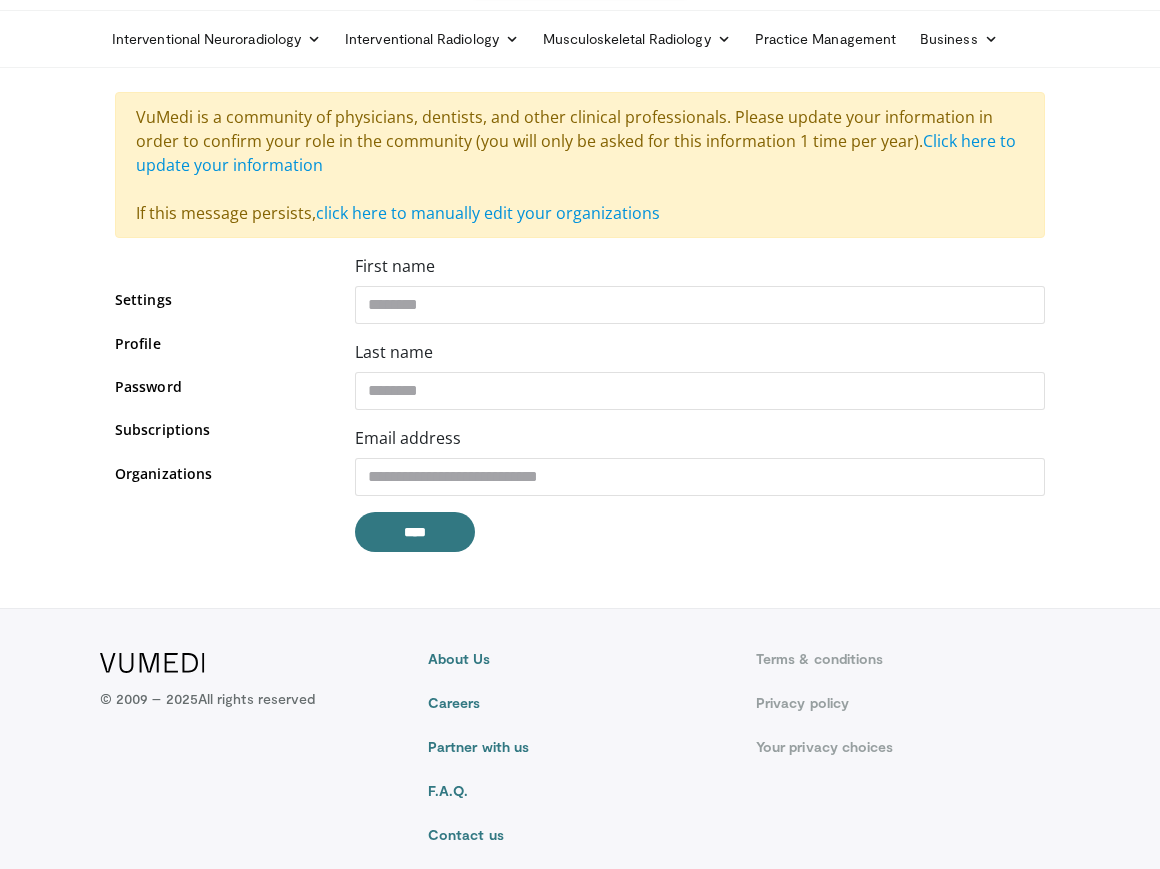 scroll, scrollTop: 0, scrollLeft: 0, axis: both 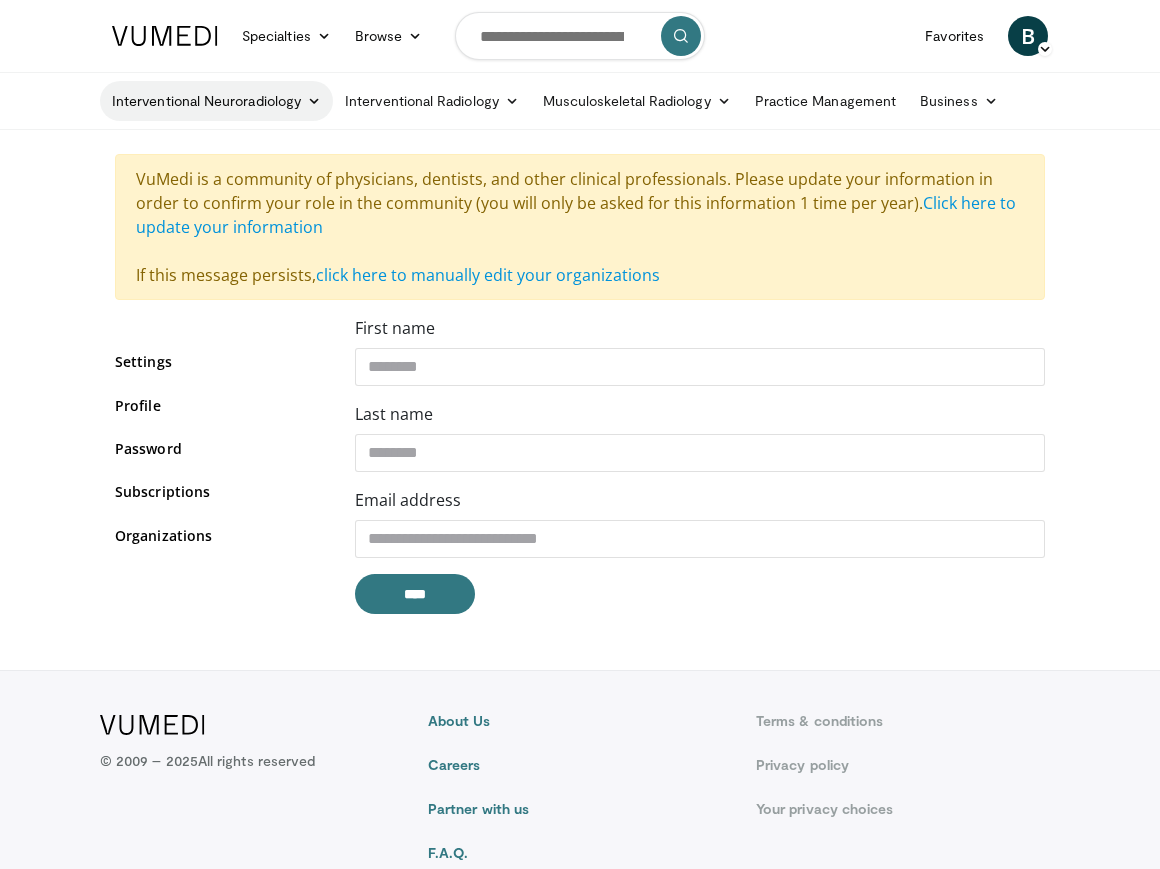 click at bounding box center (314, 101) 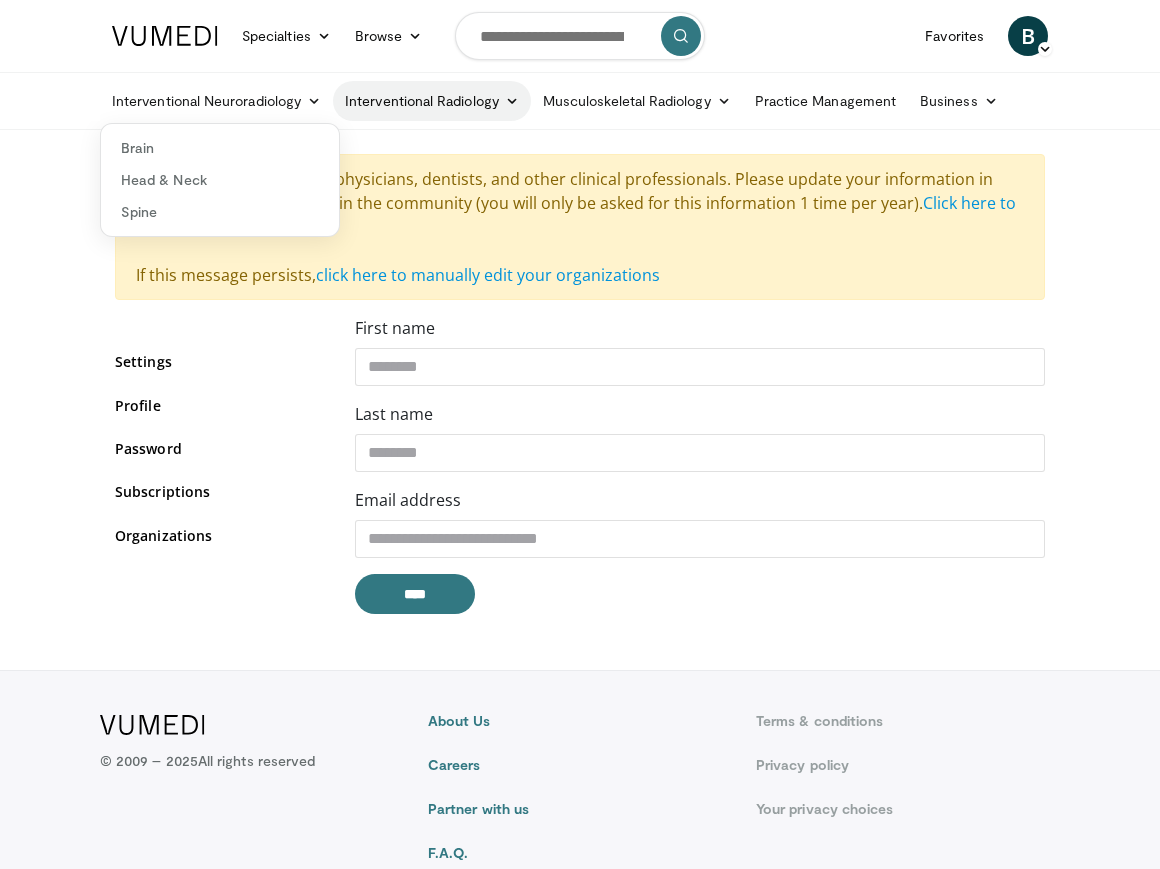 click at bounding box center [512, 101] 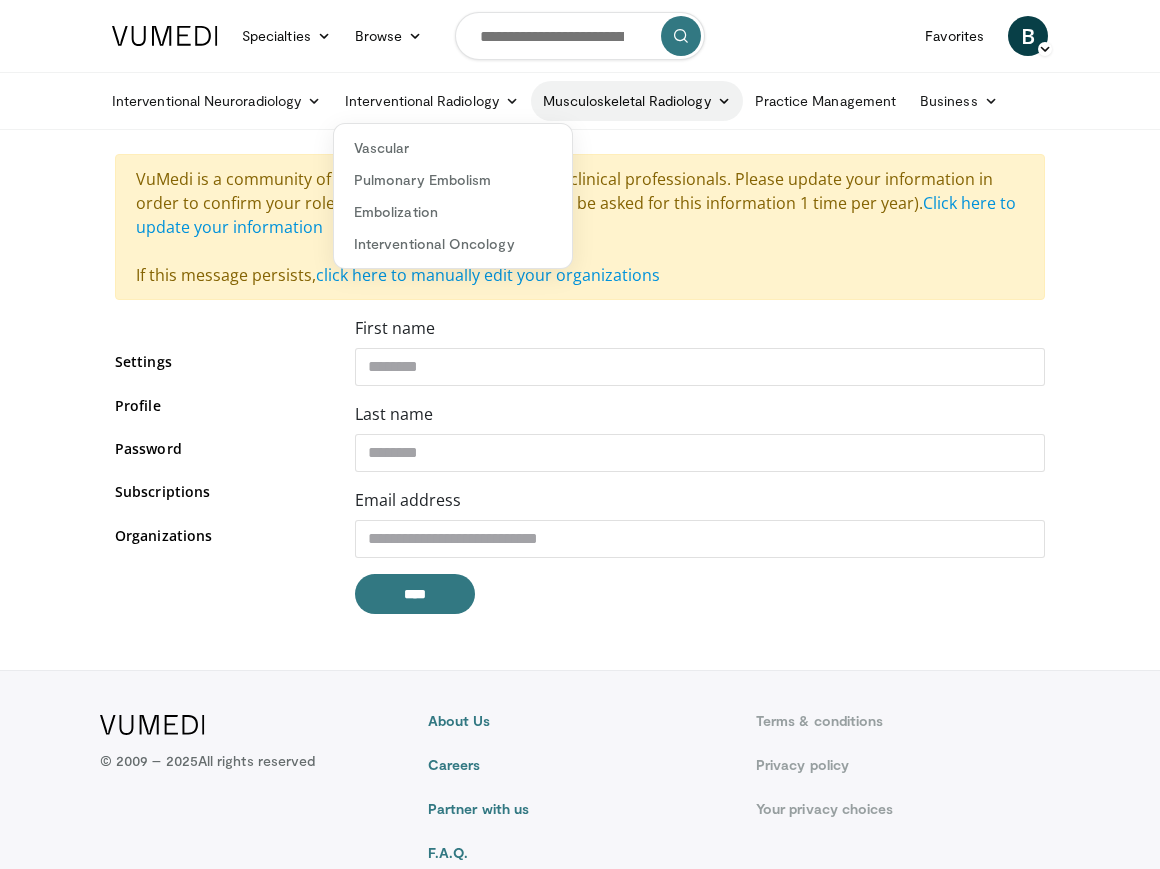 click at bounding box center [724, 101] 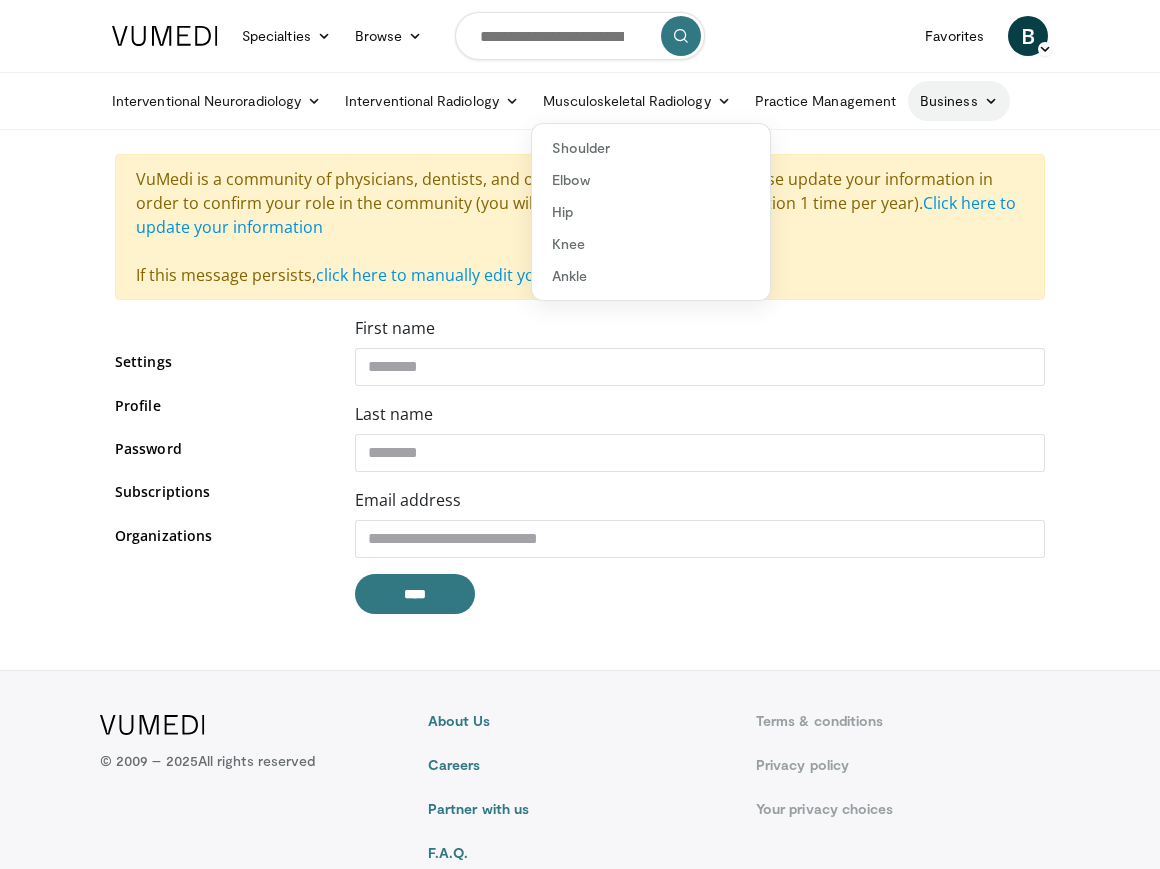 click at bounding box center [991, 101] 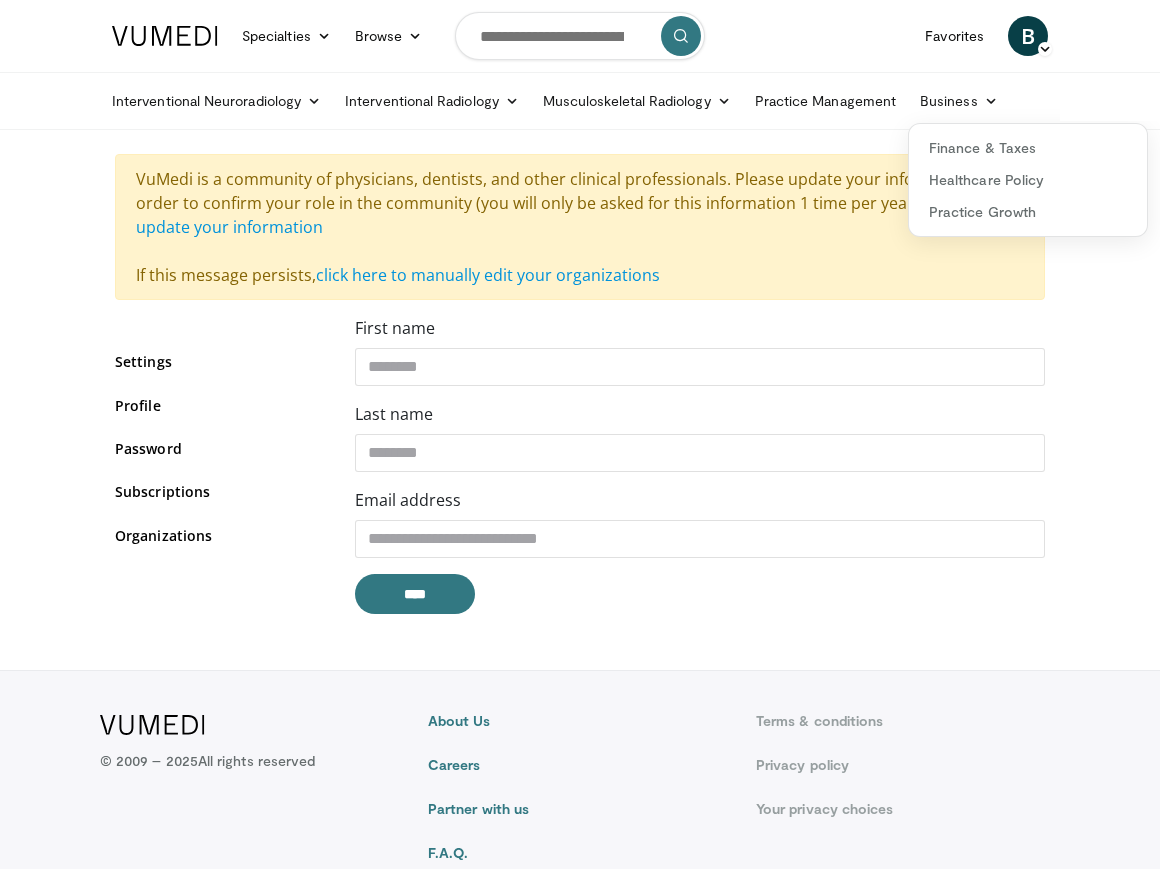 click on "Interventional Neuroradiology
Brain
Head & Neck
Spine
Interventional Radiology
Vascular
Pulmonary Embolism
Embolization
Interventional Oncology
Musculoskeletal Radiology
Shoulder
Elbow
Hip
Knee
Ankle" at bounding box center [580, 101] 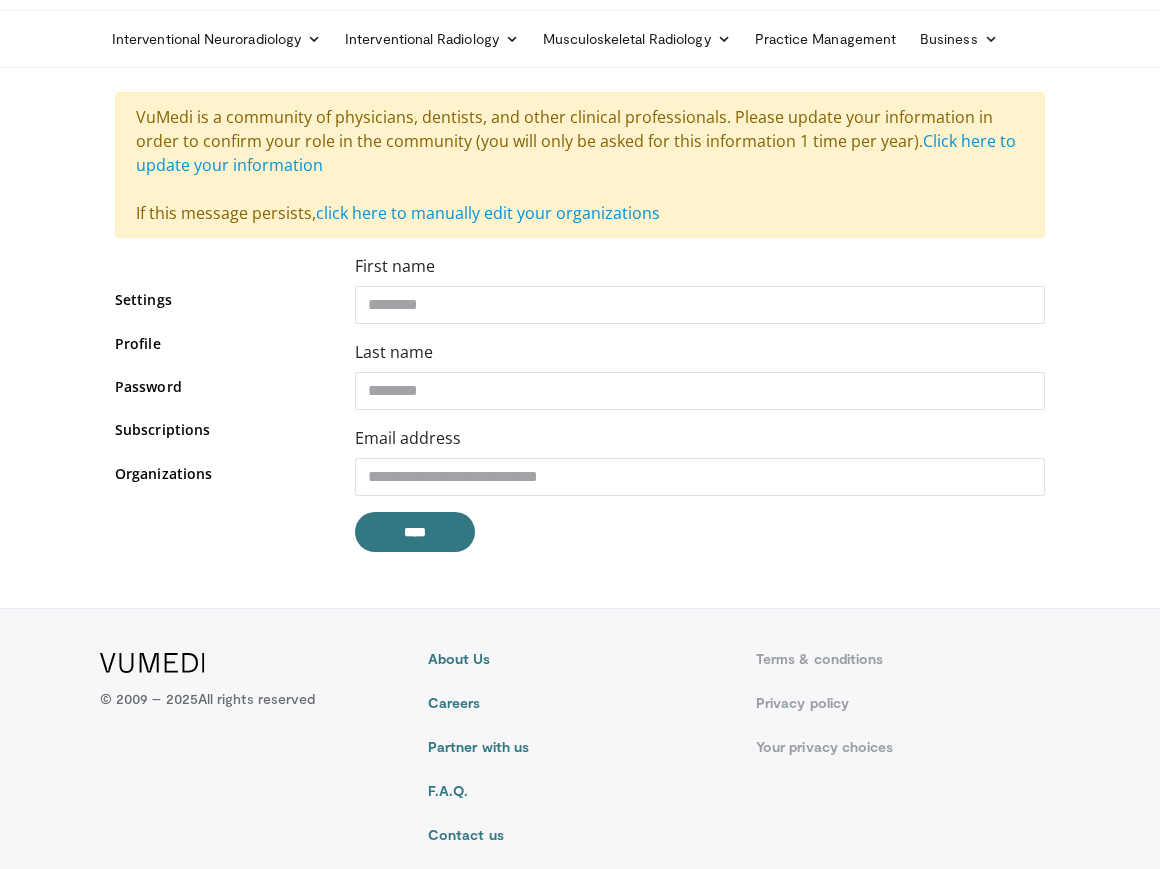 scroll, scrollTop: 0, scrollLeft: 0, axis: both 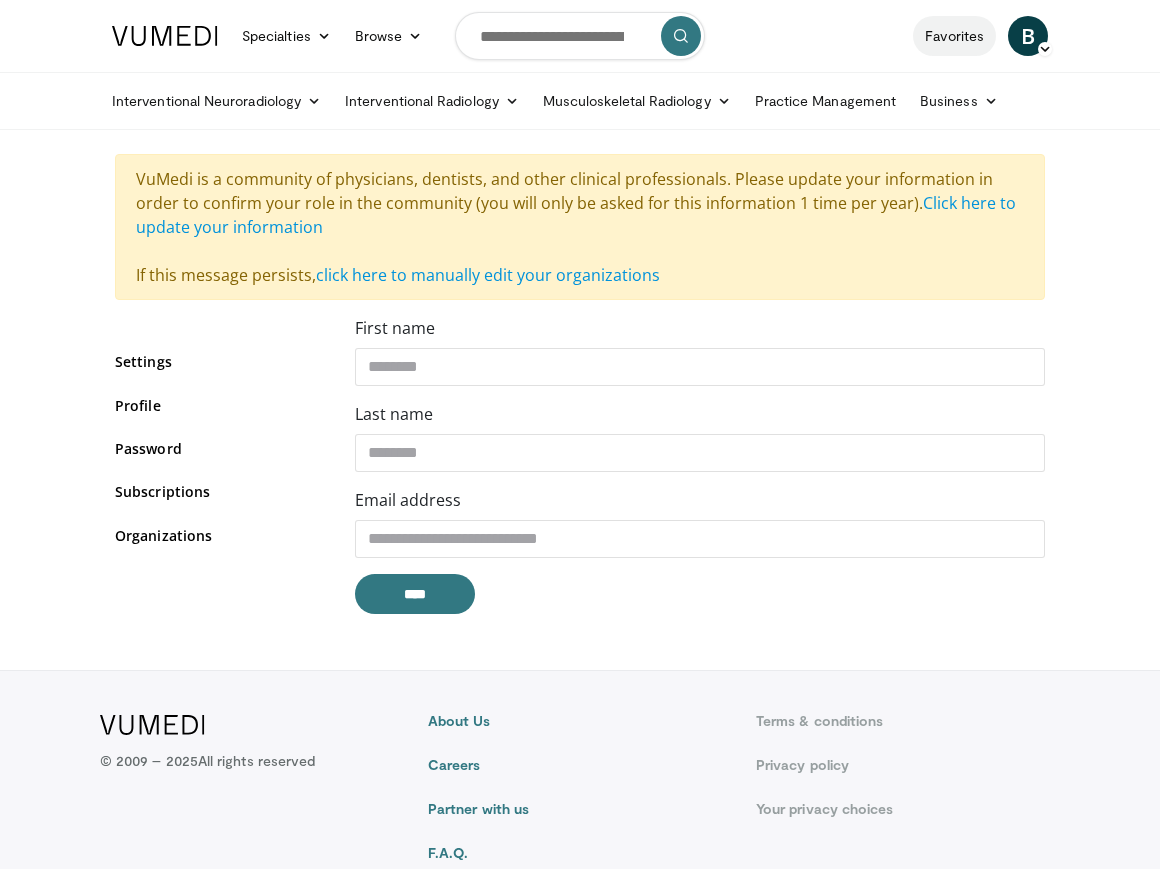 click on "Favorites" at bounding box center (954, 36) 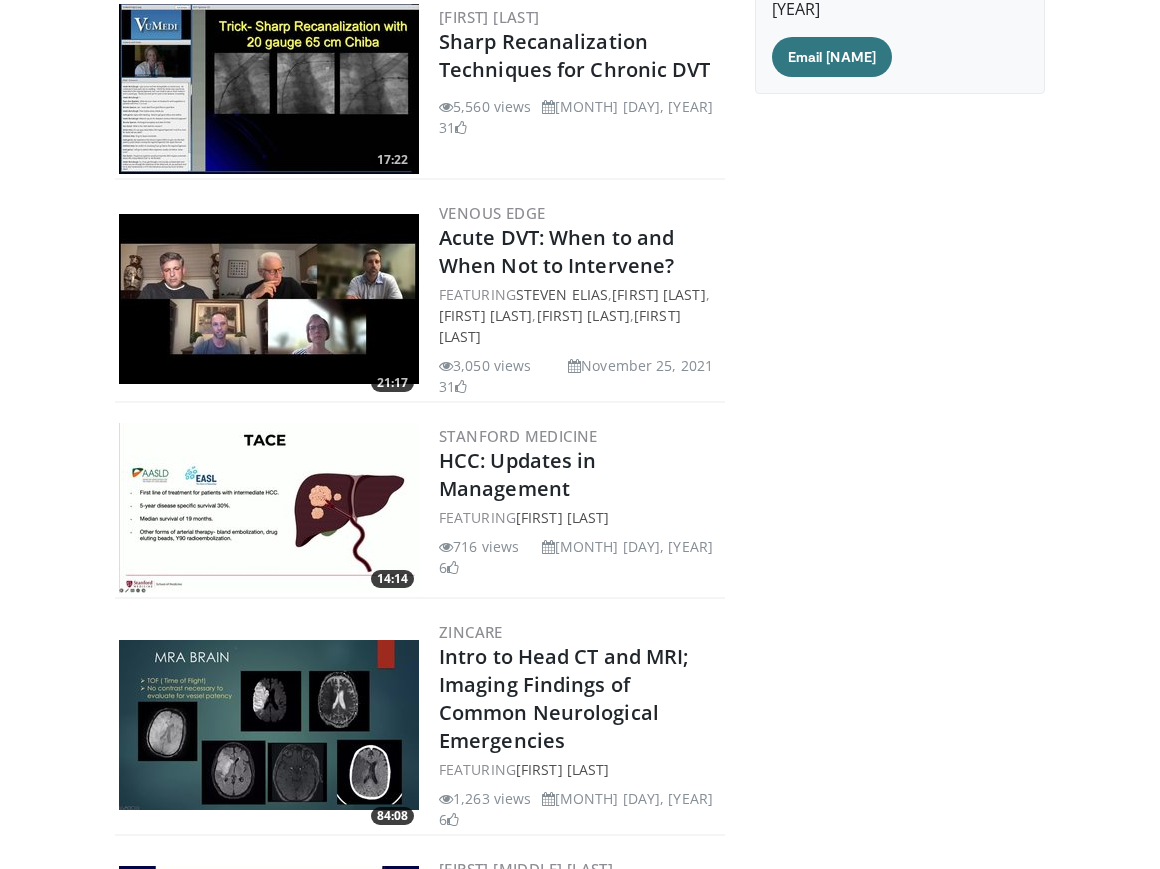 scroll, scrollTop: 0, scrollLeft: 0, axis: both 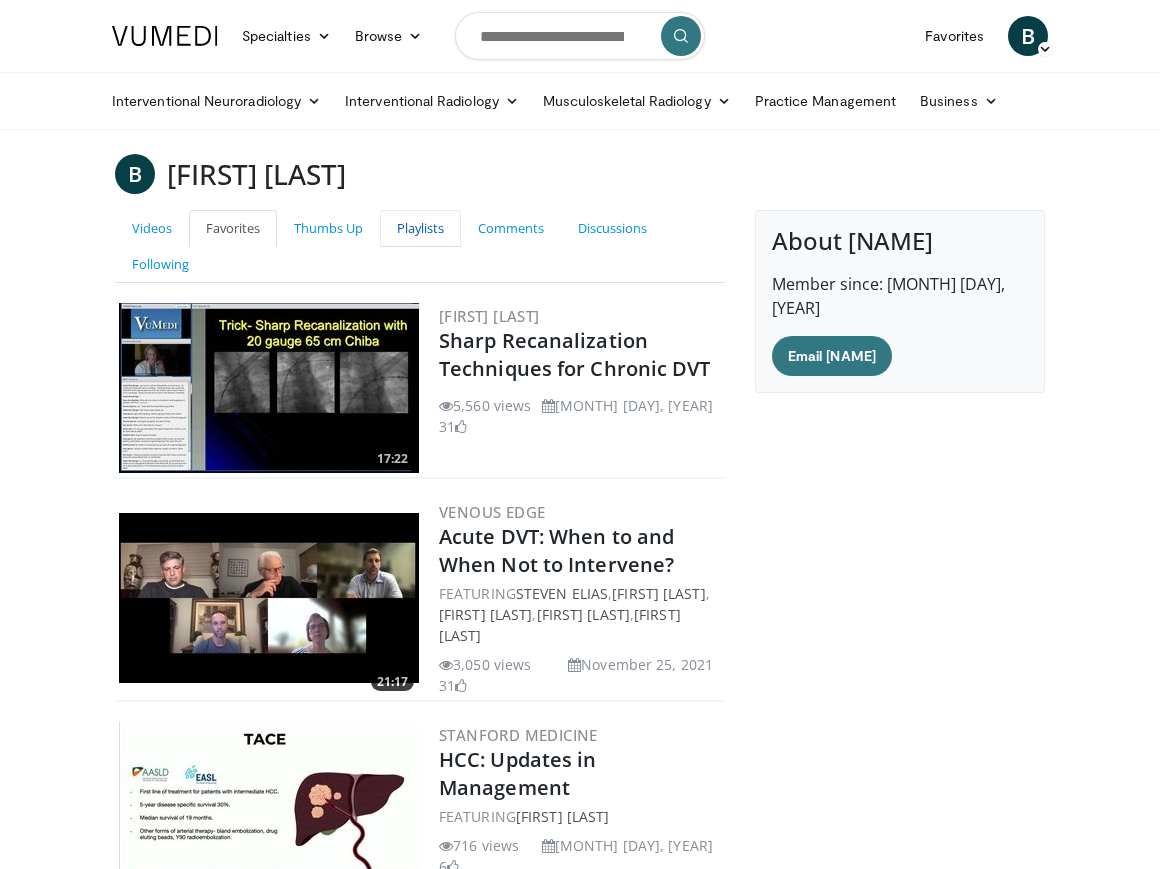 click on "Playlists" at bounding box center (420, 228) 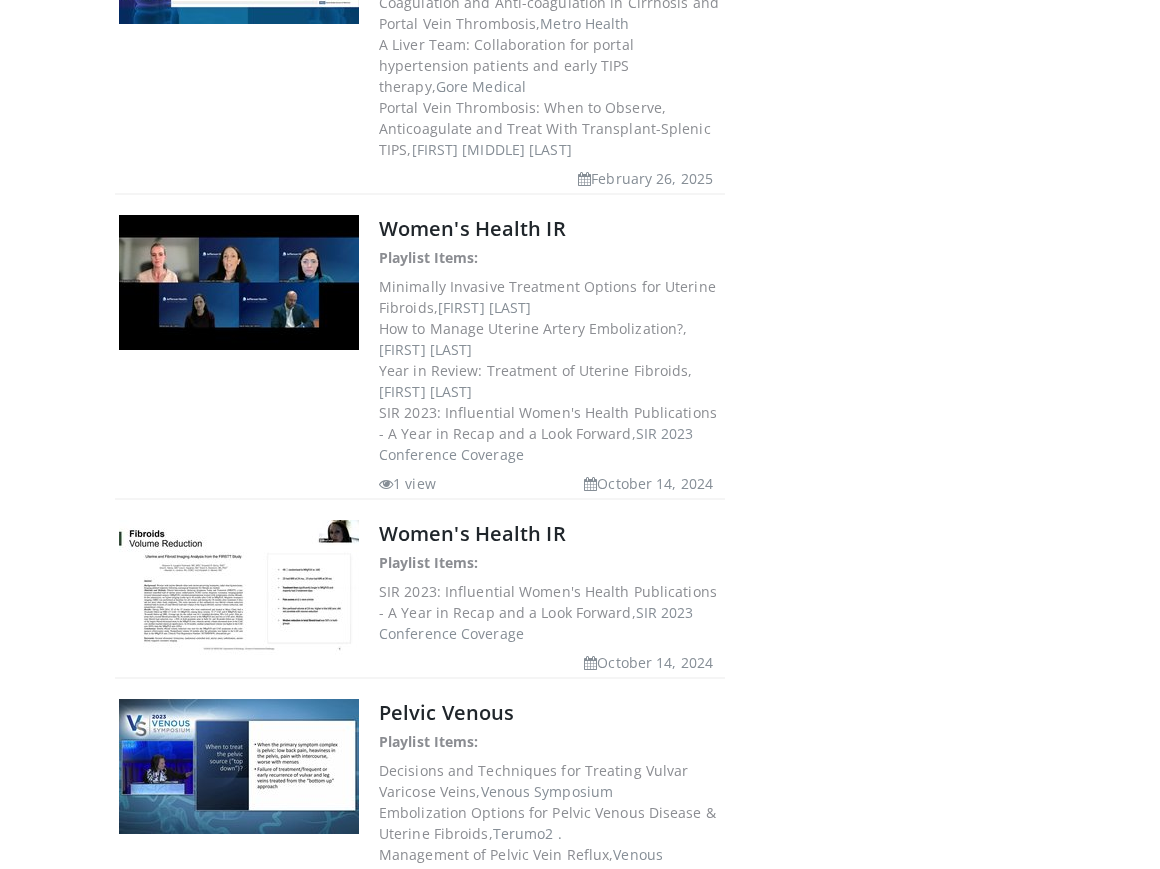 scroll, scrollTop: 0, scrollLeft: 0, axis: both 